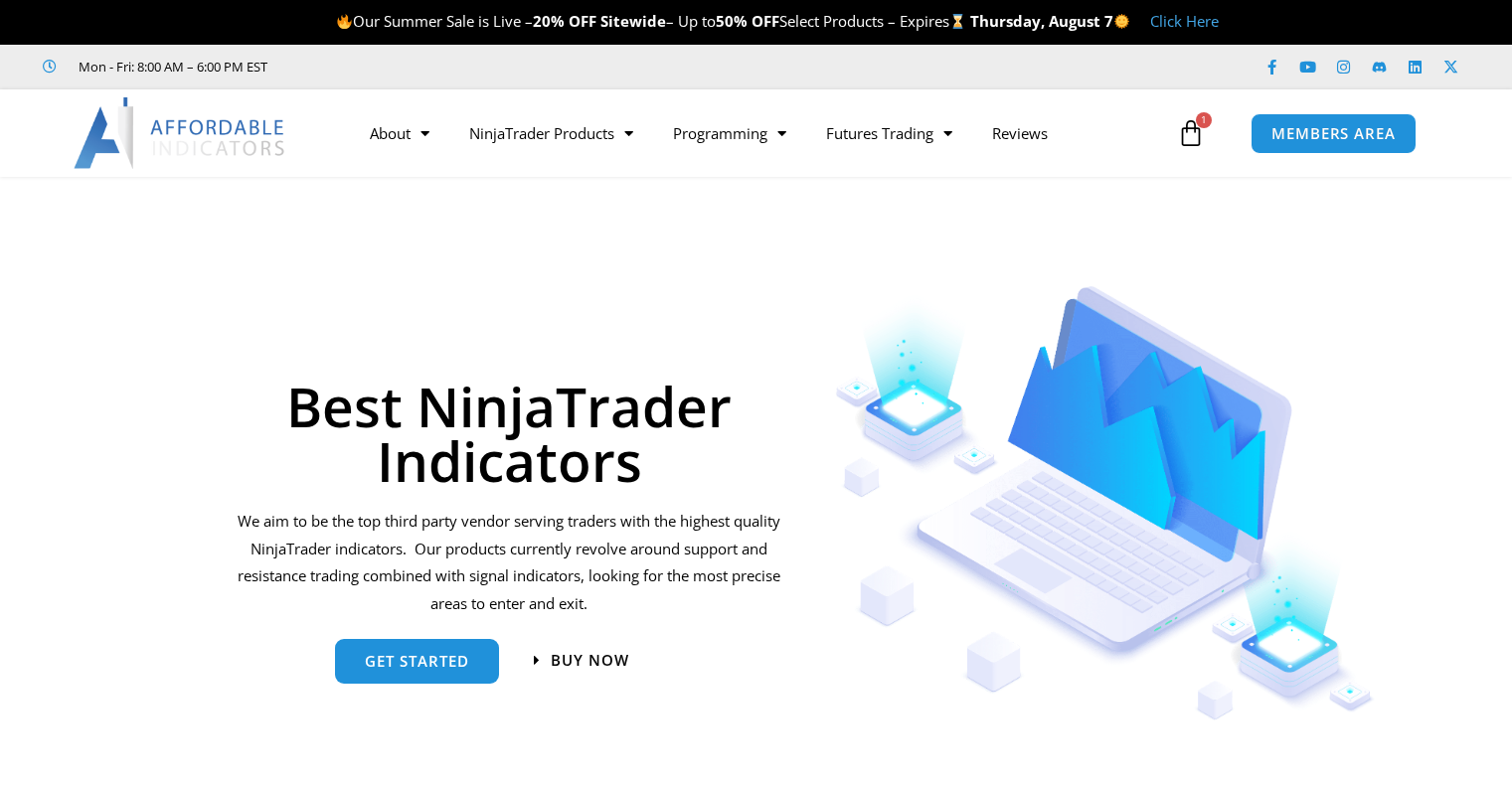 scroll, scrollTop: 0, scrollLeft: 0, axis: both 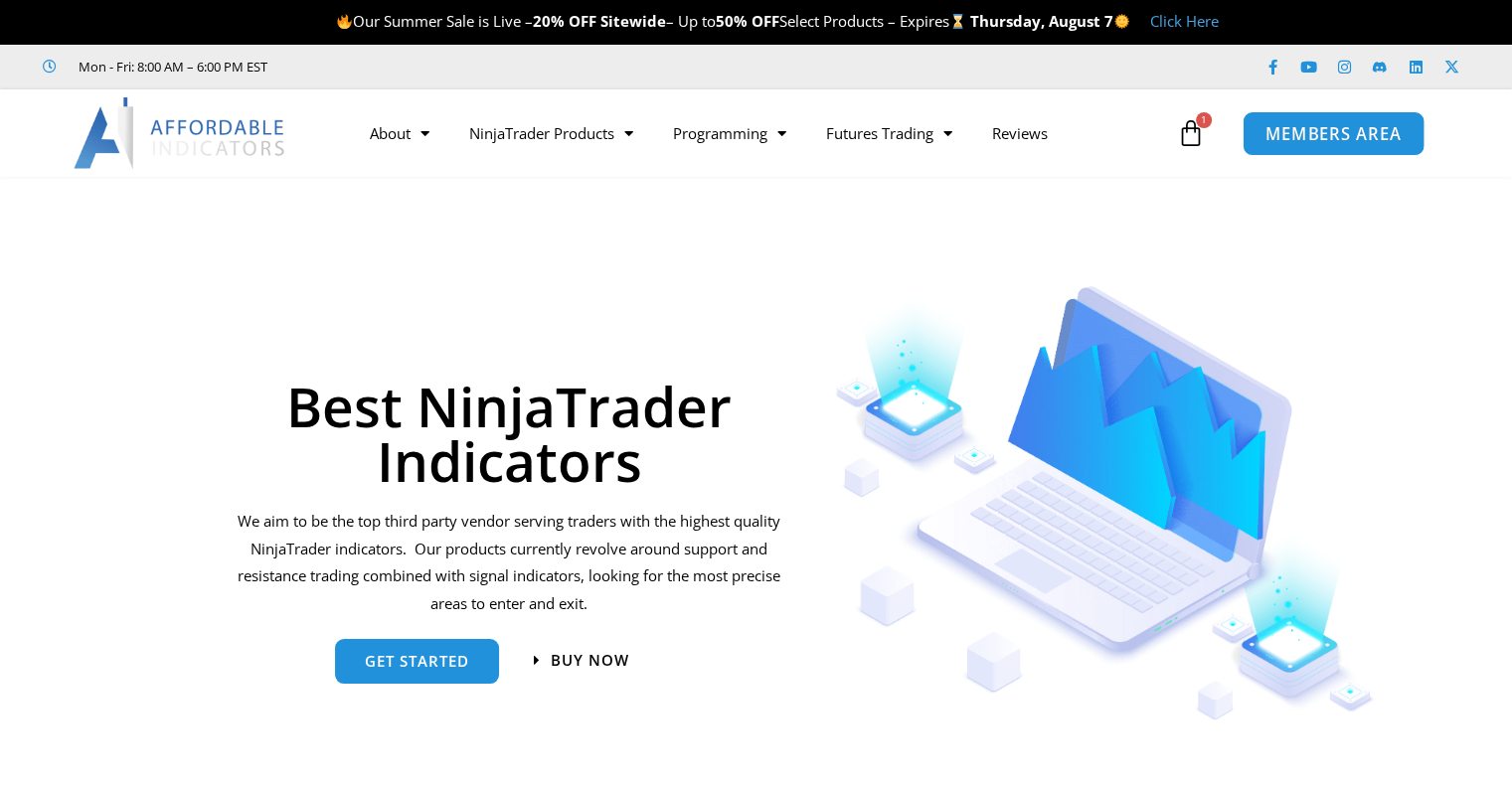 click on "MEMBERS AREA" at bounding box center [1333, 133] 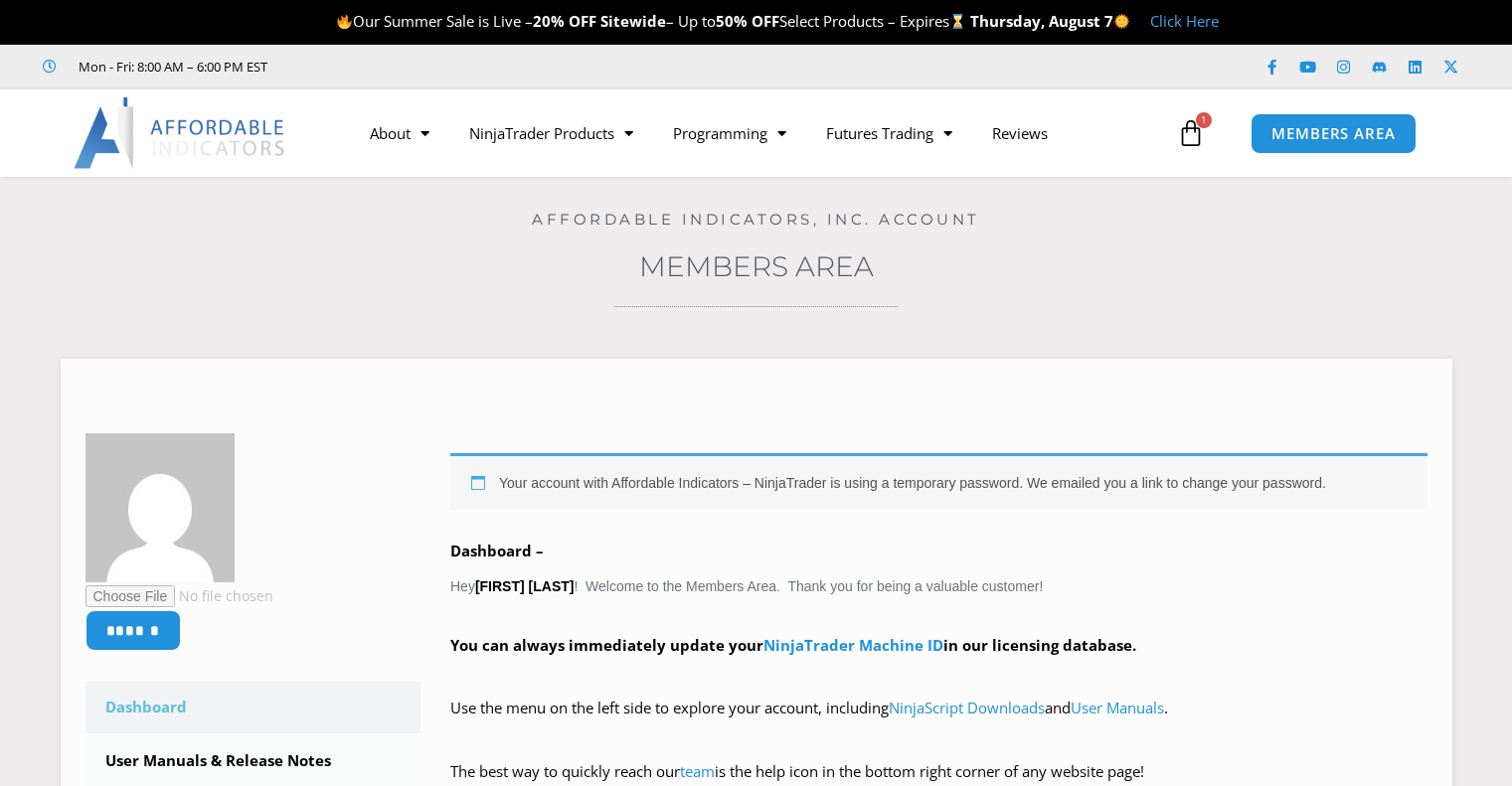 scroll, scrollTop: 0, scrollLeft: 0, axis: both 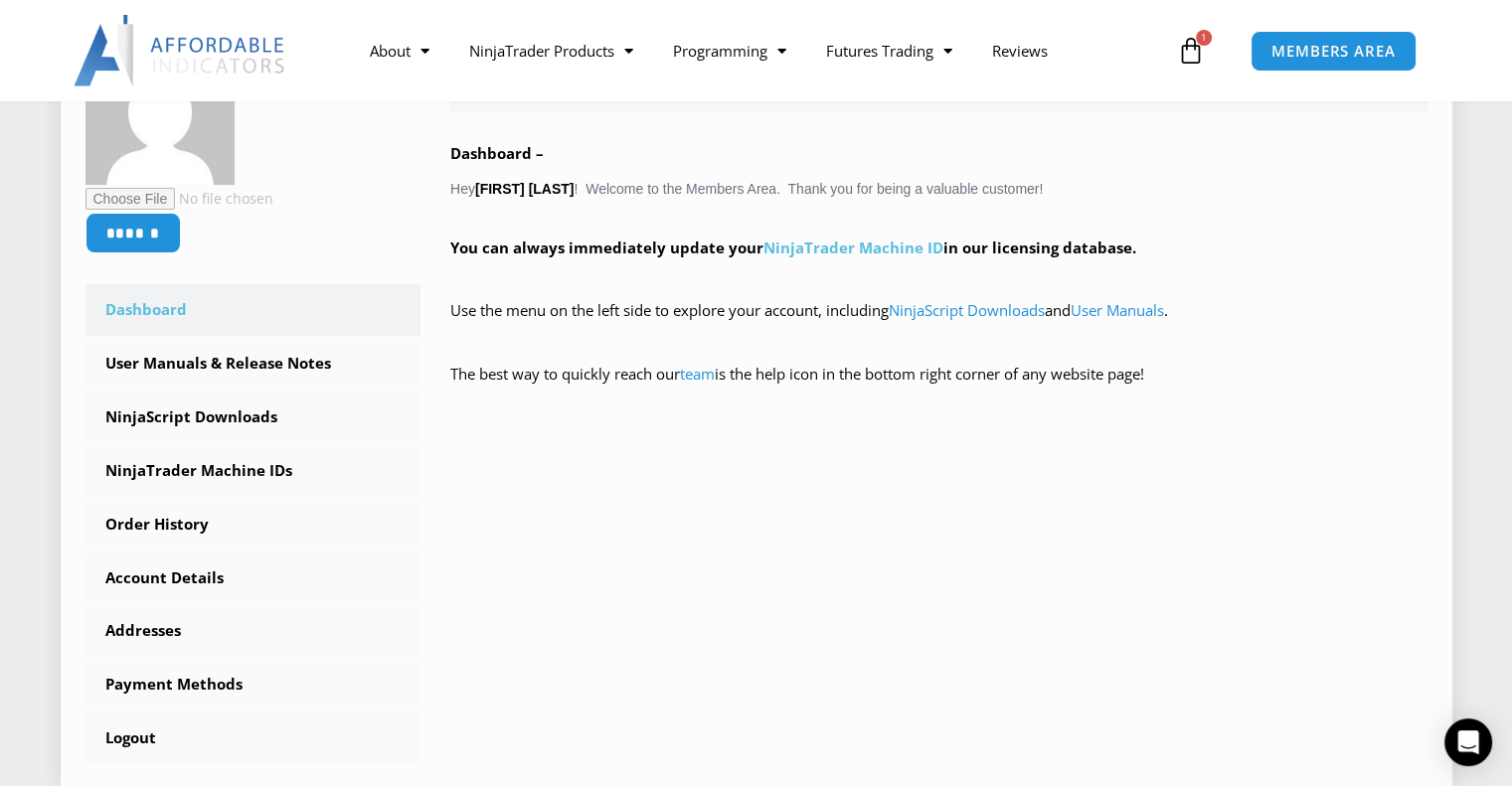 click on "NinjaTrader Machine ID" at bounding box center (853, 247) 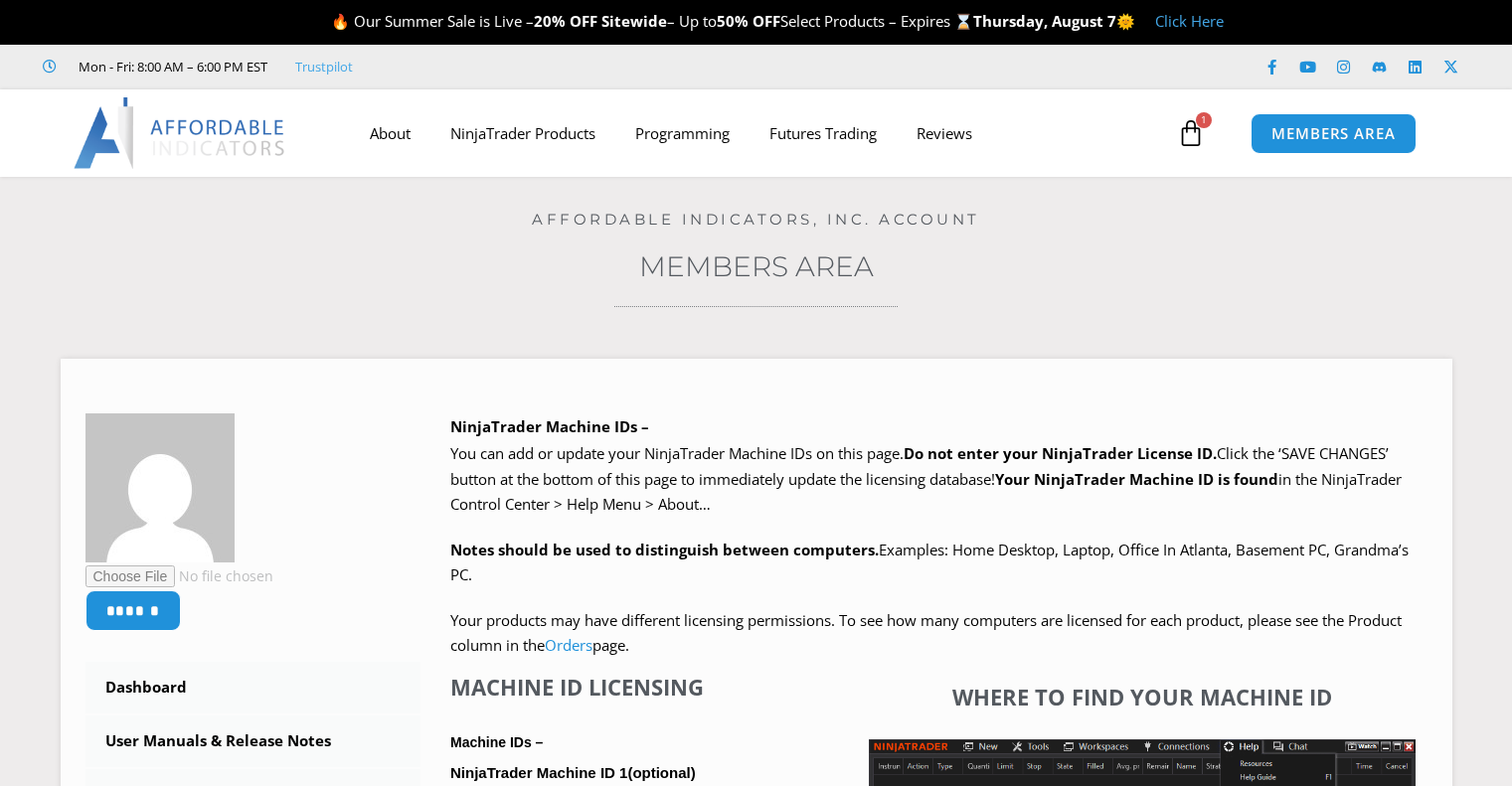 scroll, scrollTop: 0, scrollLeft: 0, axis: both 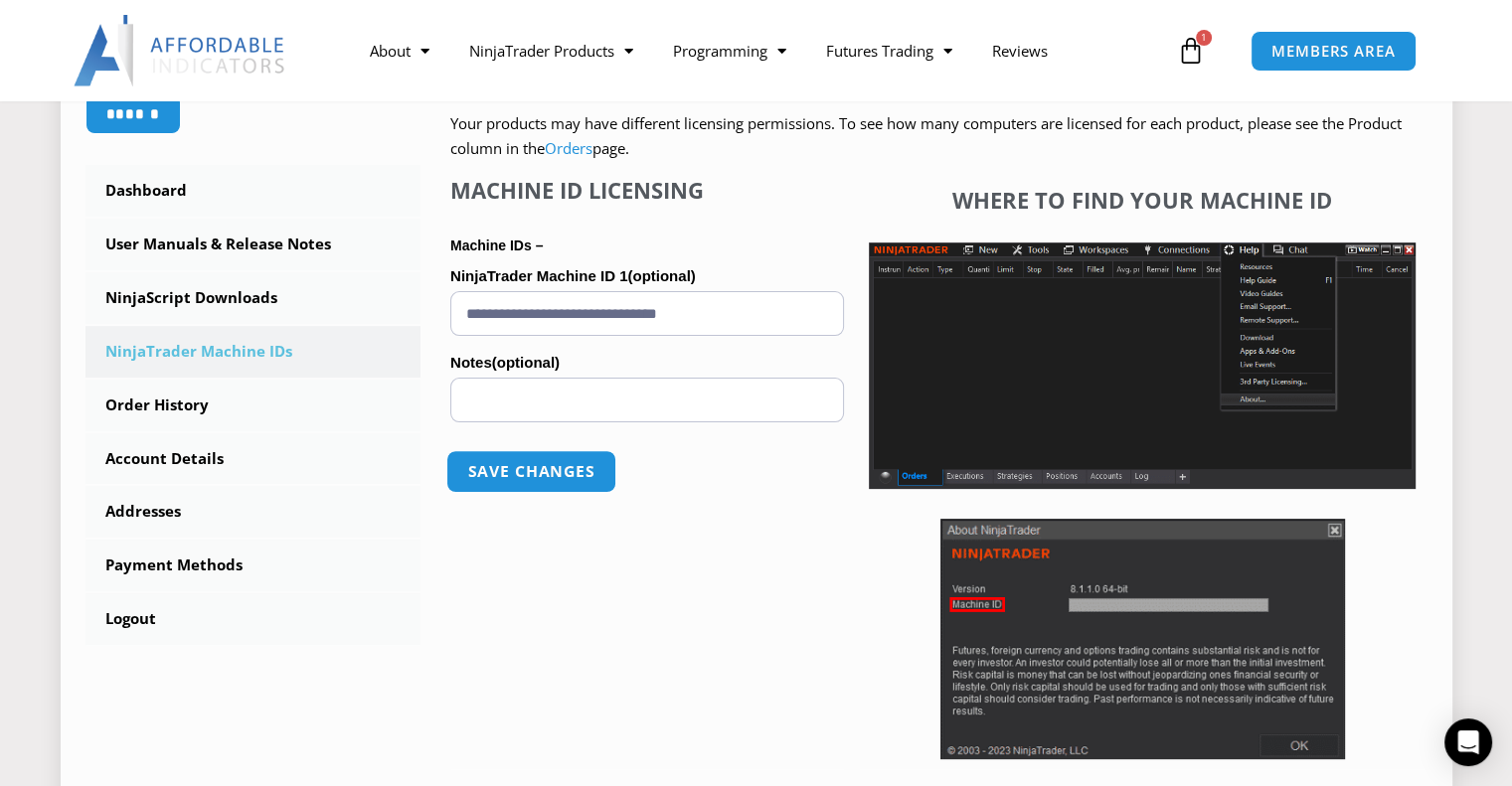 click on "Save changes" at bounding box center (531, 471) 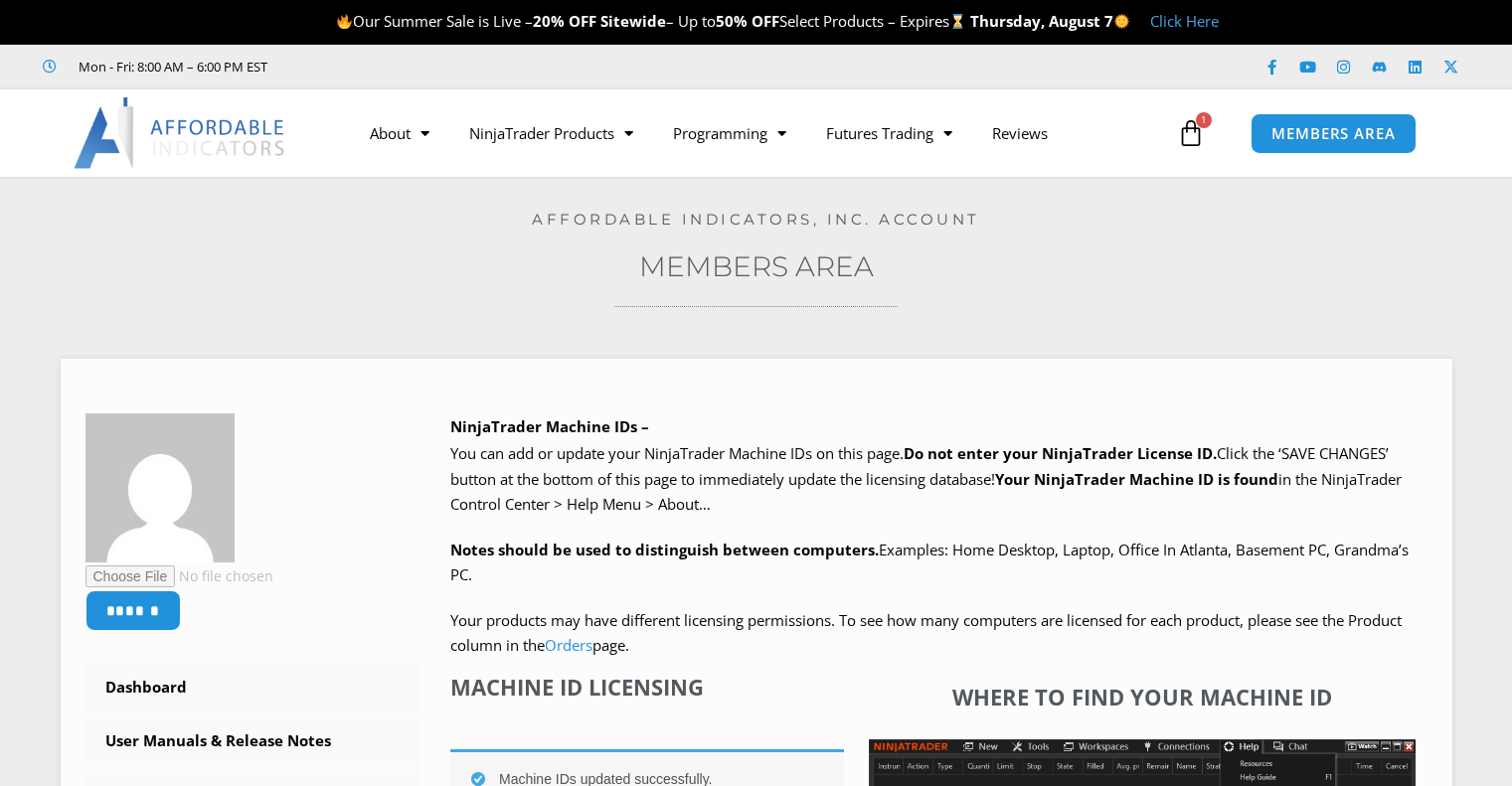 scroll, scrollTop: 0, scrollLeft: 0, axis: both 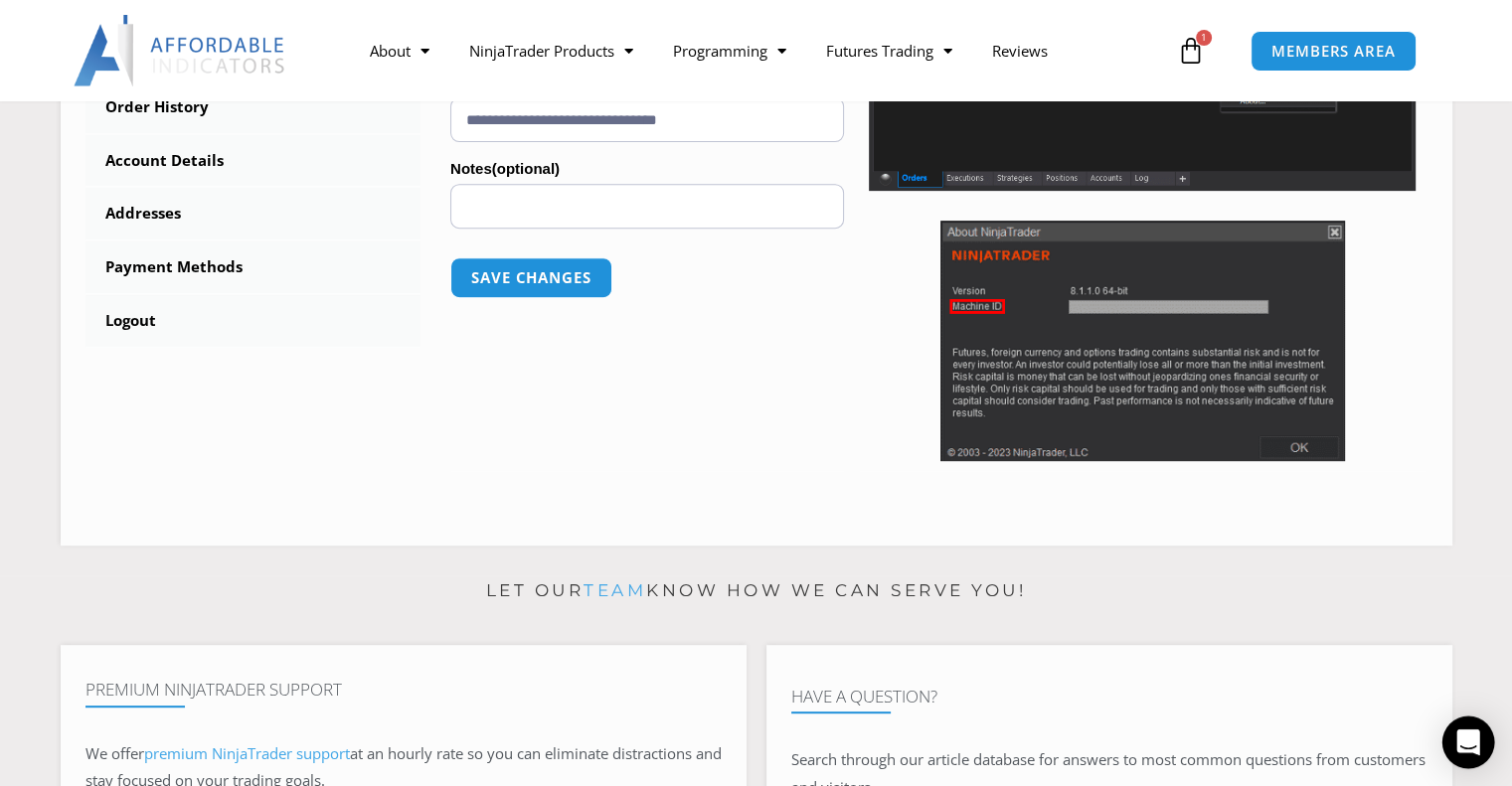 click 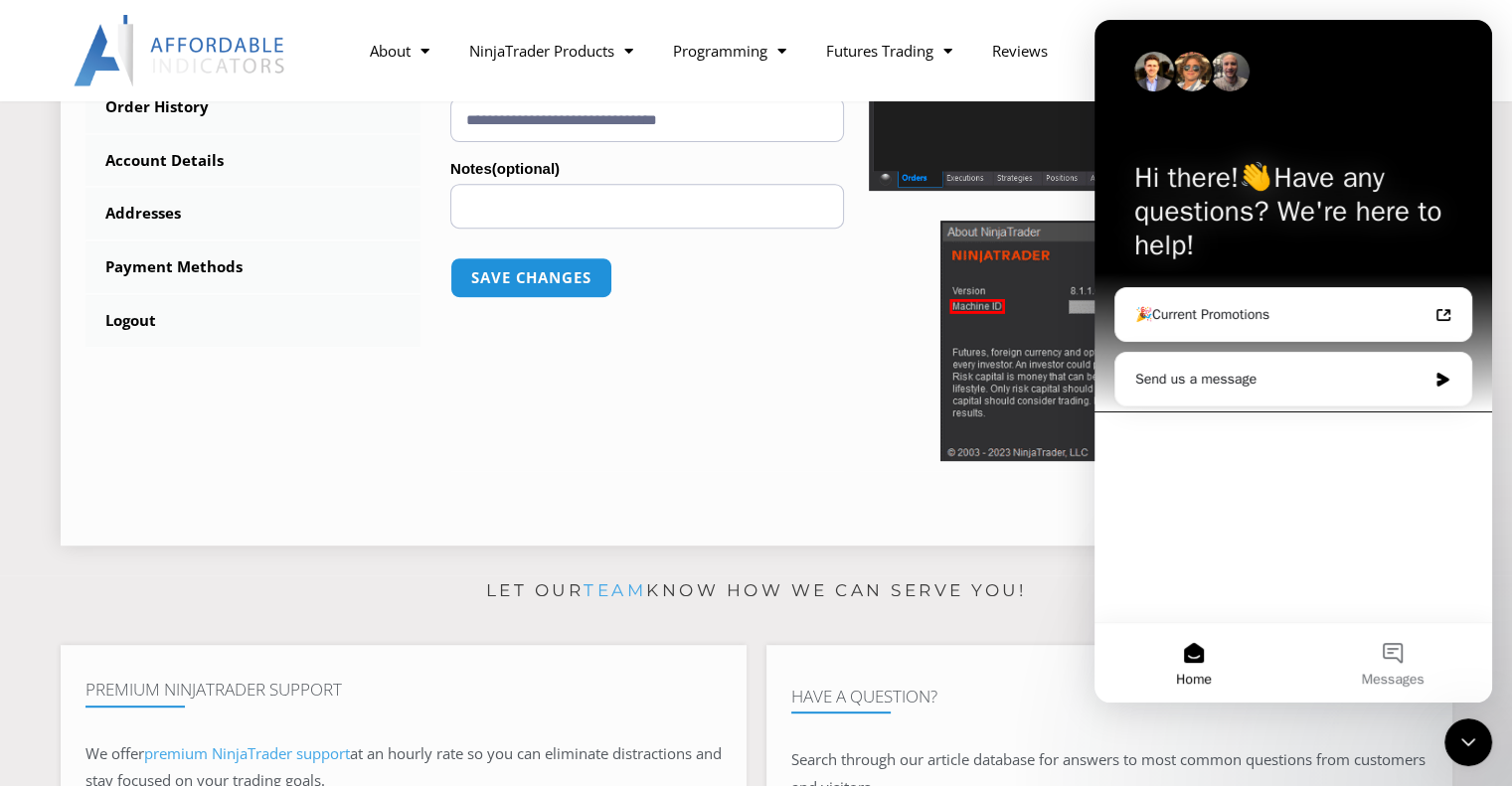 scroll, scrollTop: 0, scrollLeft: 0, axis: both 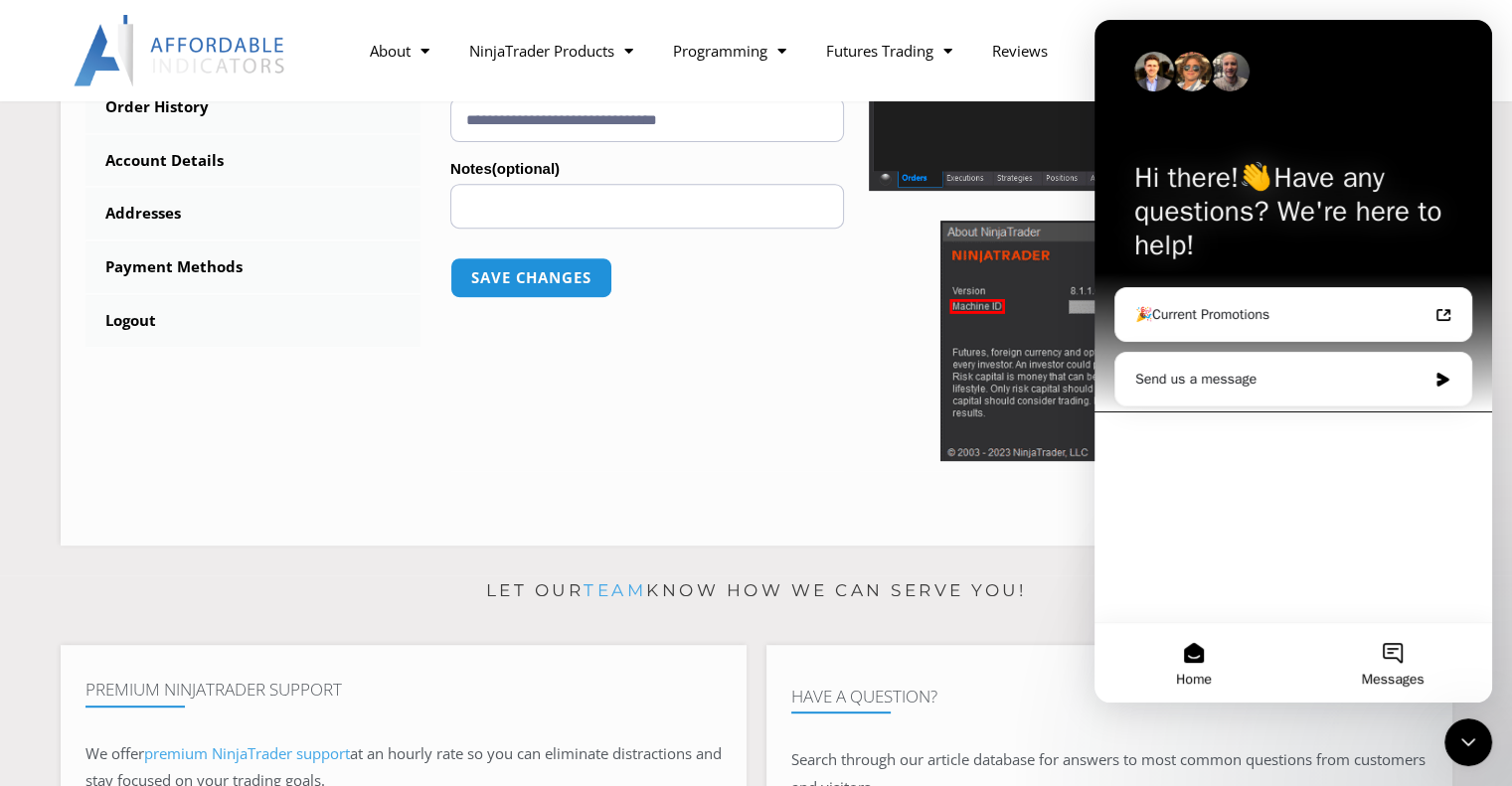 click on "Messages" at bounding box center (1393, 663) 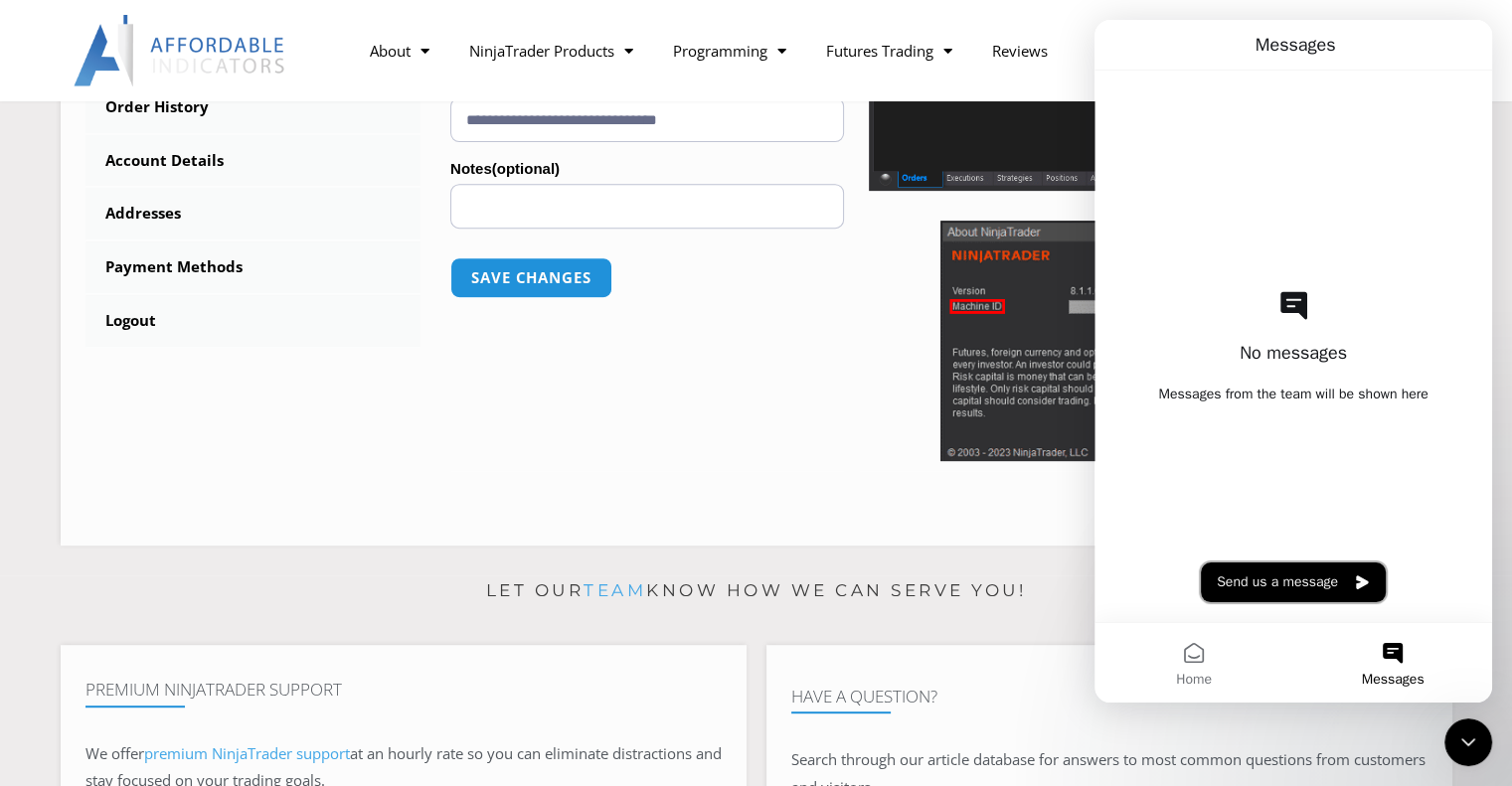 click 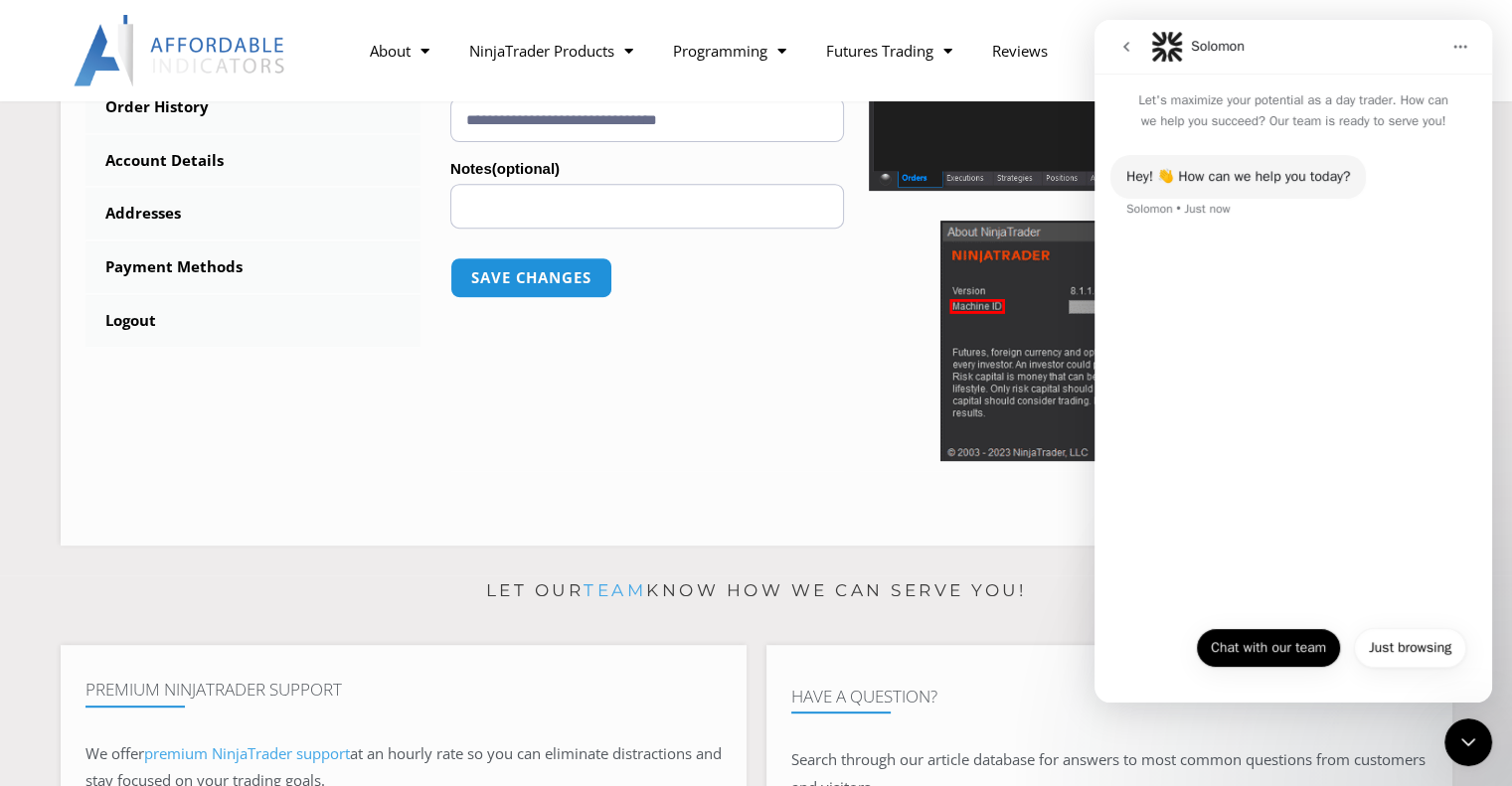 click on "Chat with our team" at bounding box center (1268, 648) 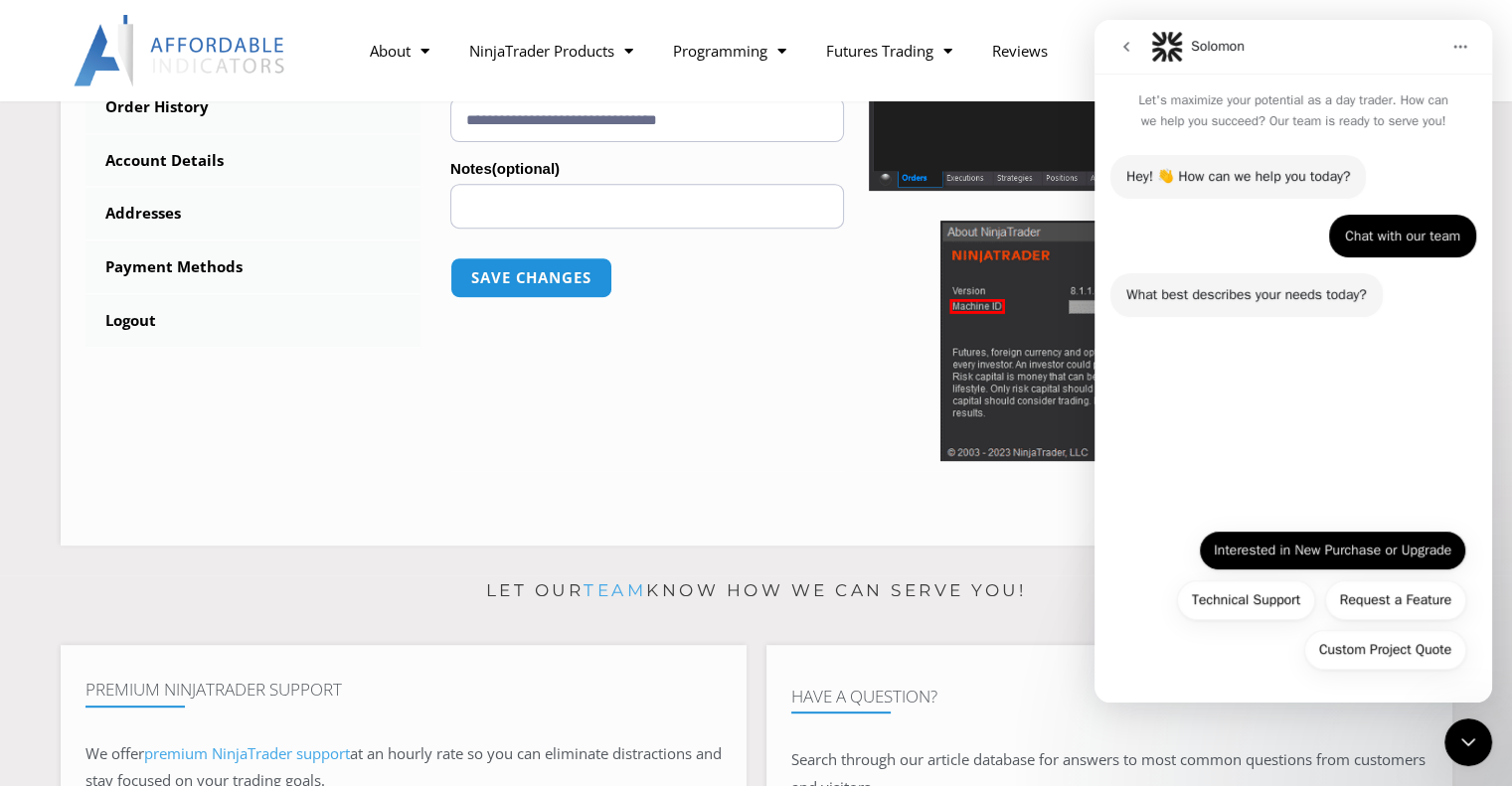 click on "Interested in New Purchase or Upgrade" at bounding box center [1332, 550] 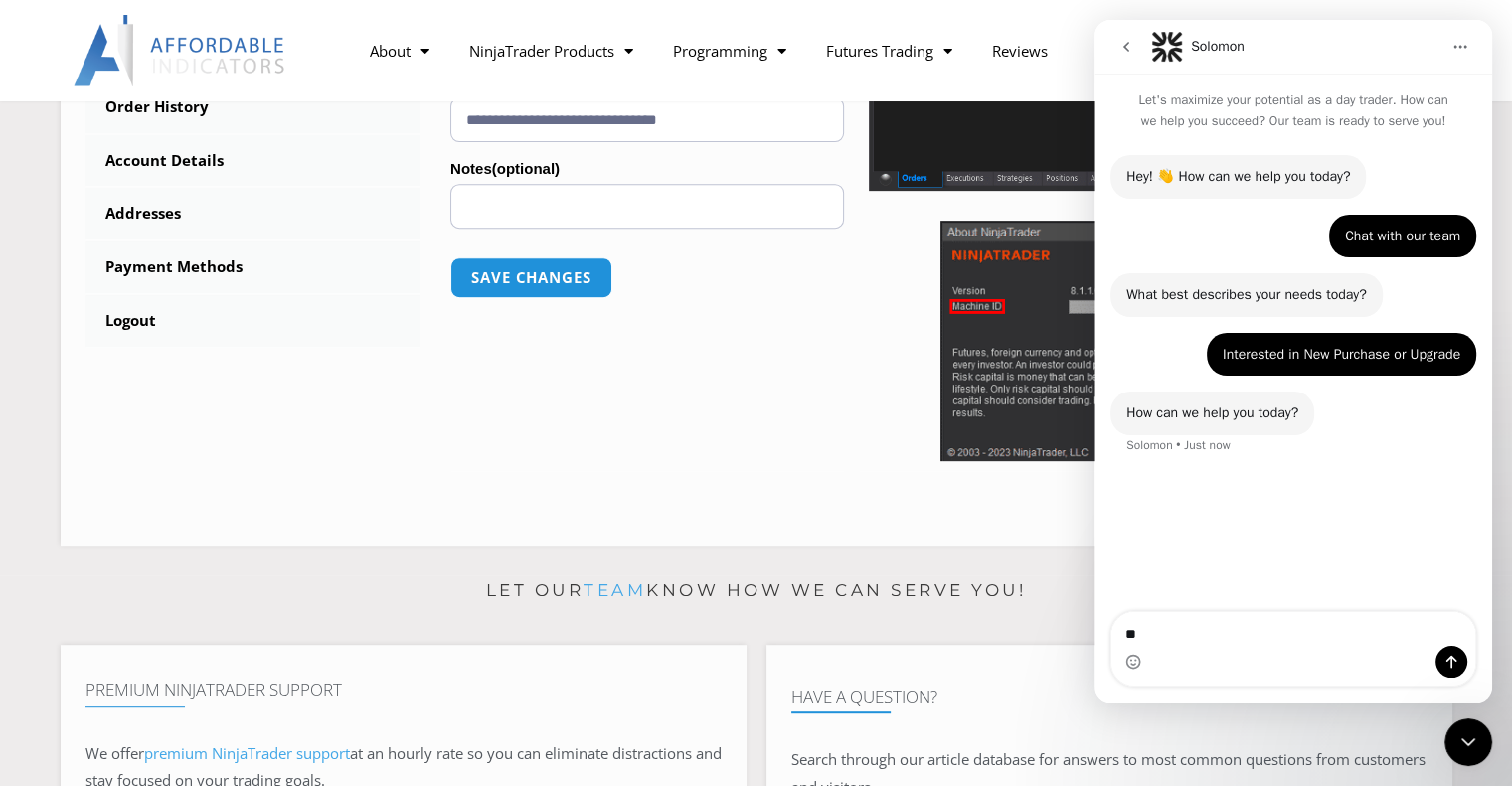 type on "*" 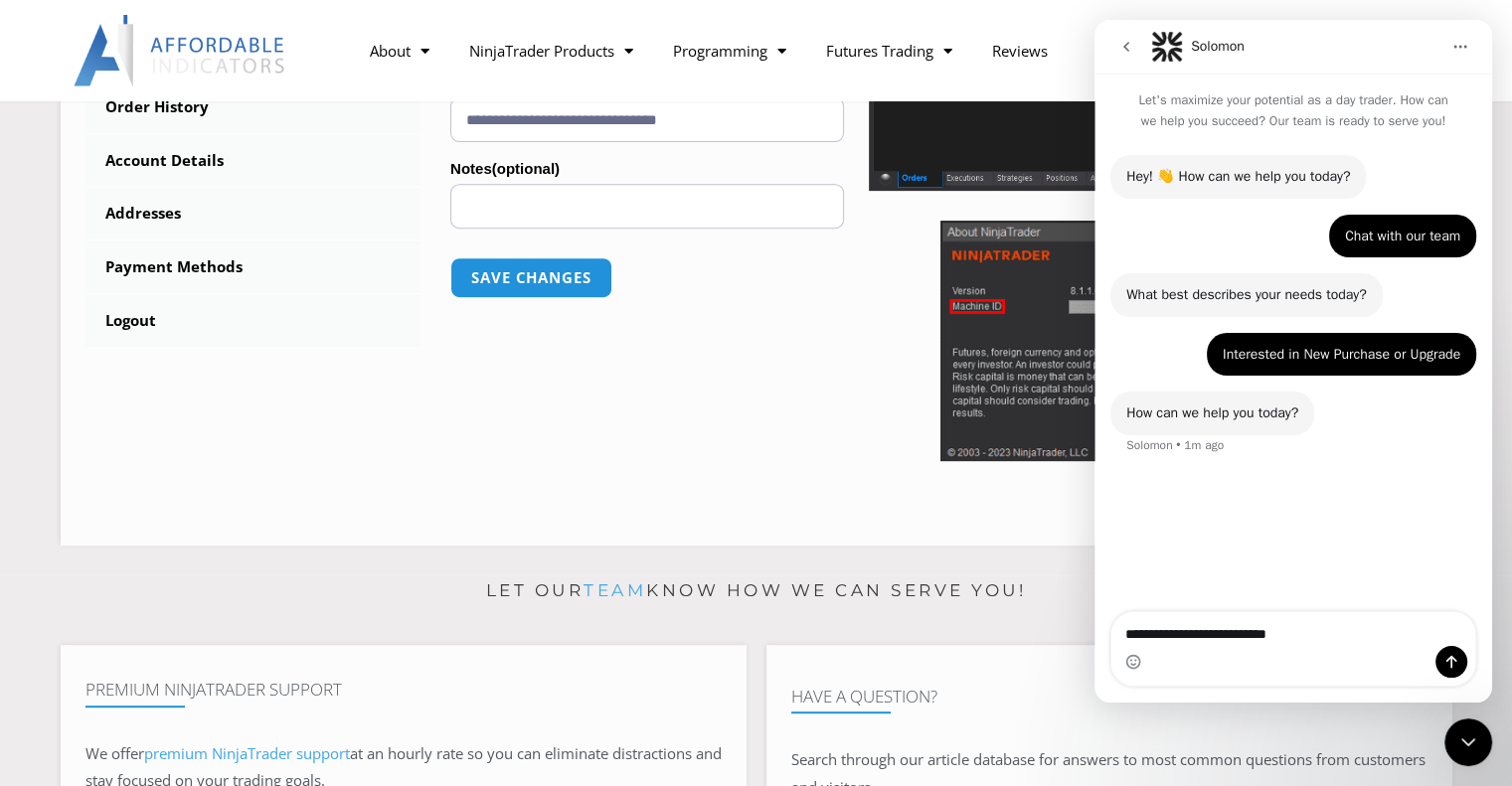 type on "**********" 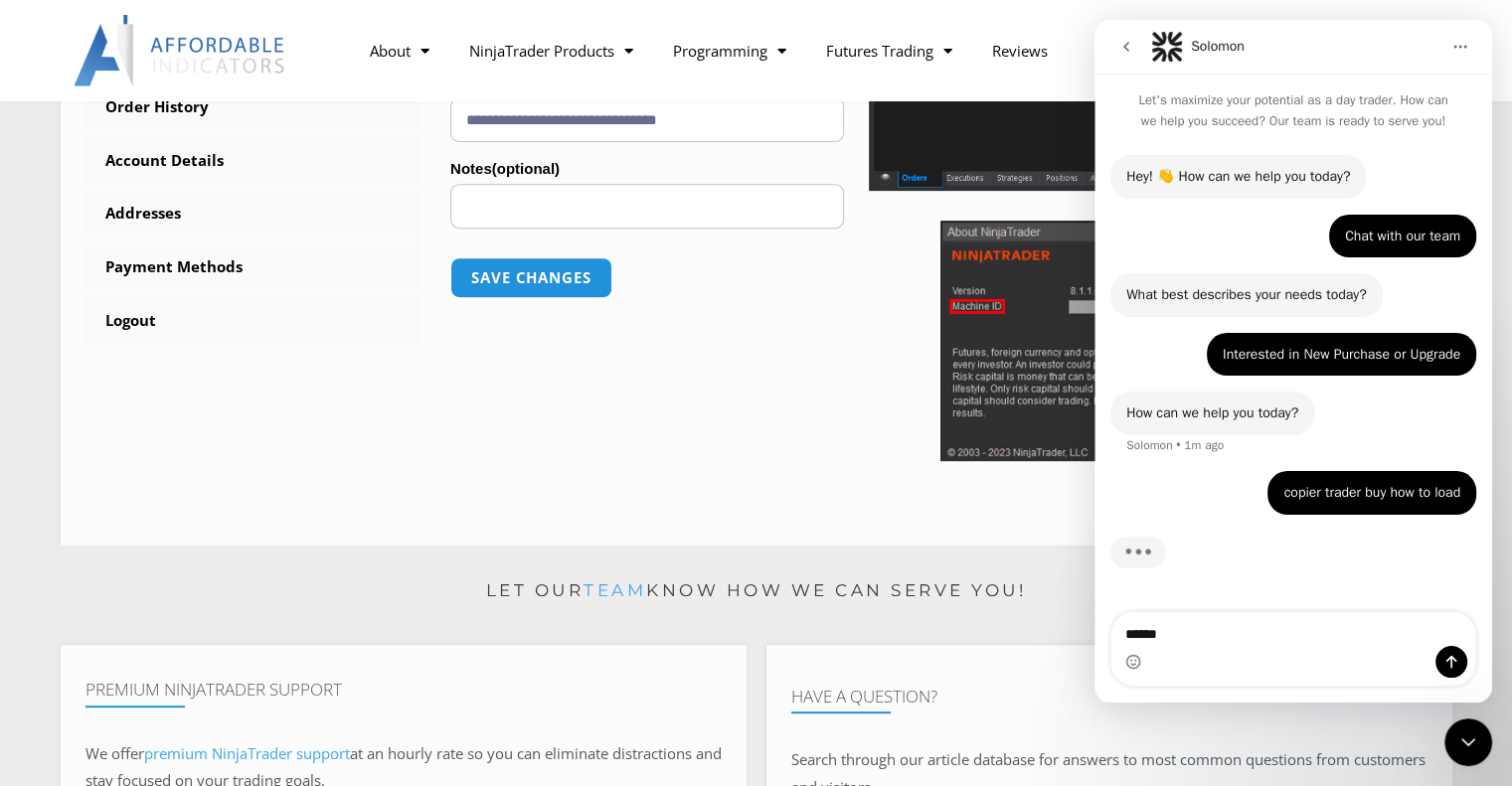 type on "*******" 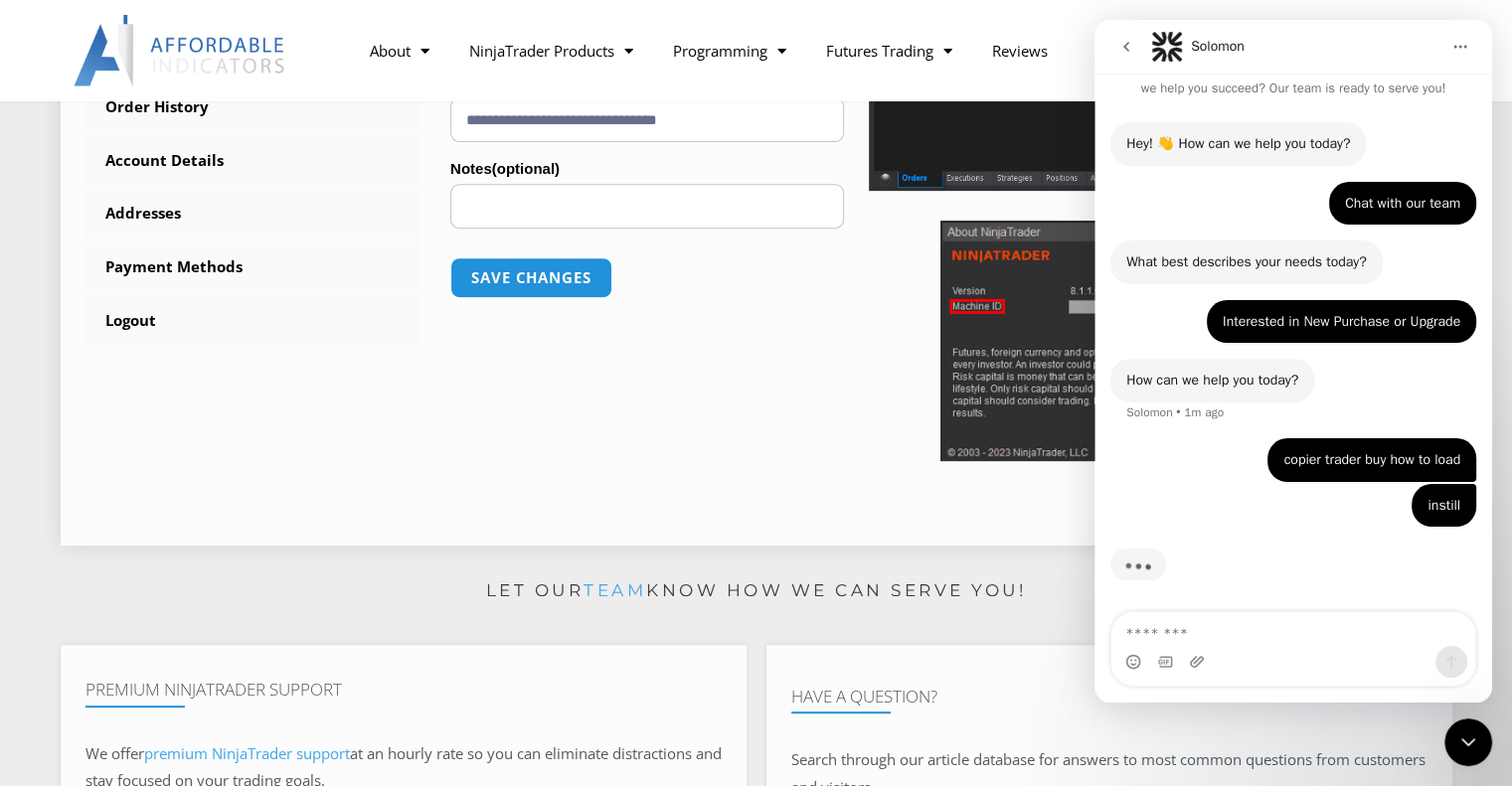 scroll, scrollTop: 24, scrollLeft: 0, axis: vertical 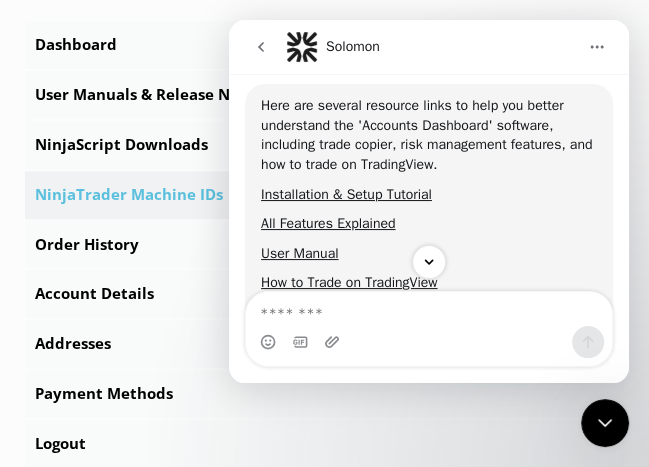 click on "******
Dashboard
Subscriptions
User Manuals & Release Notes
NinjaScript Downloads
NinjaTrader Machine IDs
Order History
Account Details
Addresses
Payment Methods
Logout
NinjaTrader Machine IDs –
We are transitioning all NinjaTrader software packages to a web site licensing system. Your NinjaTrader Machine IDs listed below will only be updated for software listed on the  Downloads  page. We will contact you via email when any software update is released!" at bounding box center [324, 828] 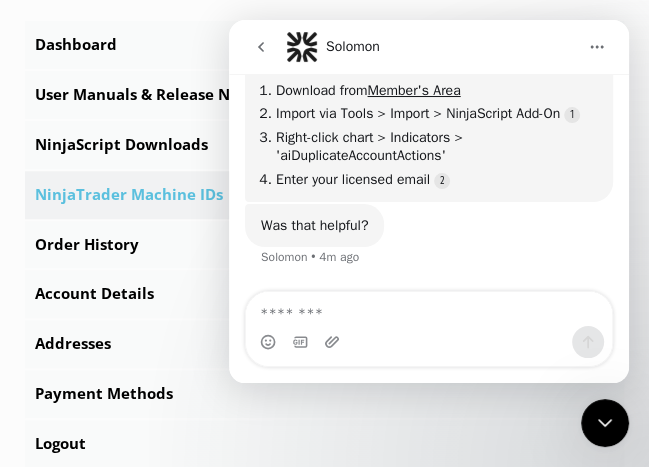 scroll, scrollTop: 740, scrollLeft: 0, axis: vertical 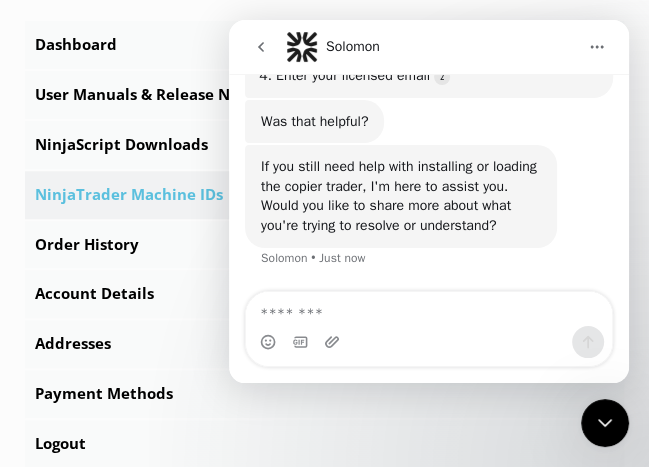 click on "If you still need help with installing or loading the copier trader, I'm here to assist you. Would you like to share more about what you're trying to resolve or understand?" at bounding box center (401, 196) 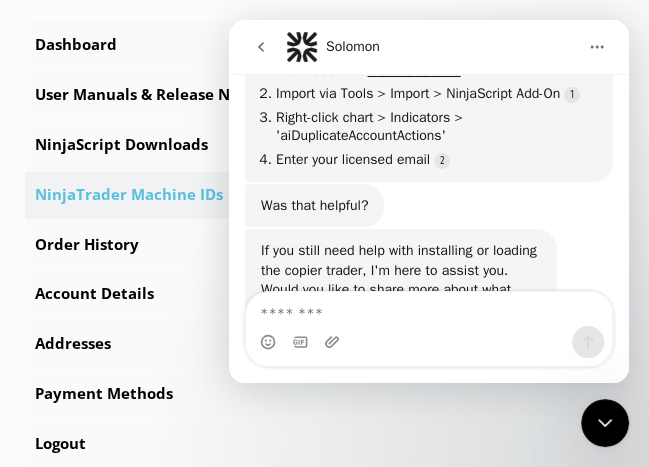 scroll, scrollTop: 645, scrollLeft: 0, axis: vertical 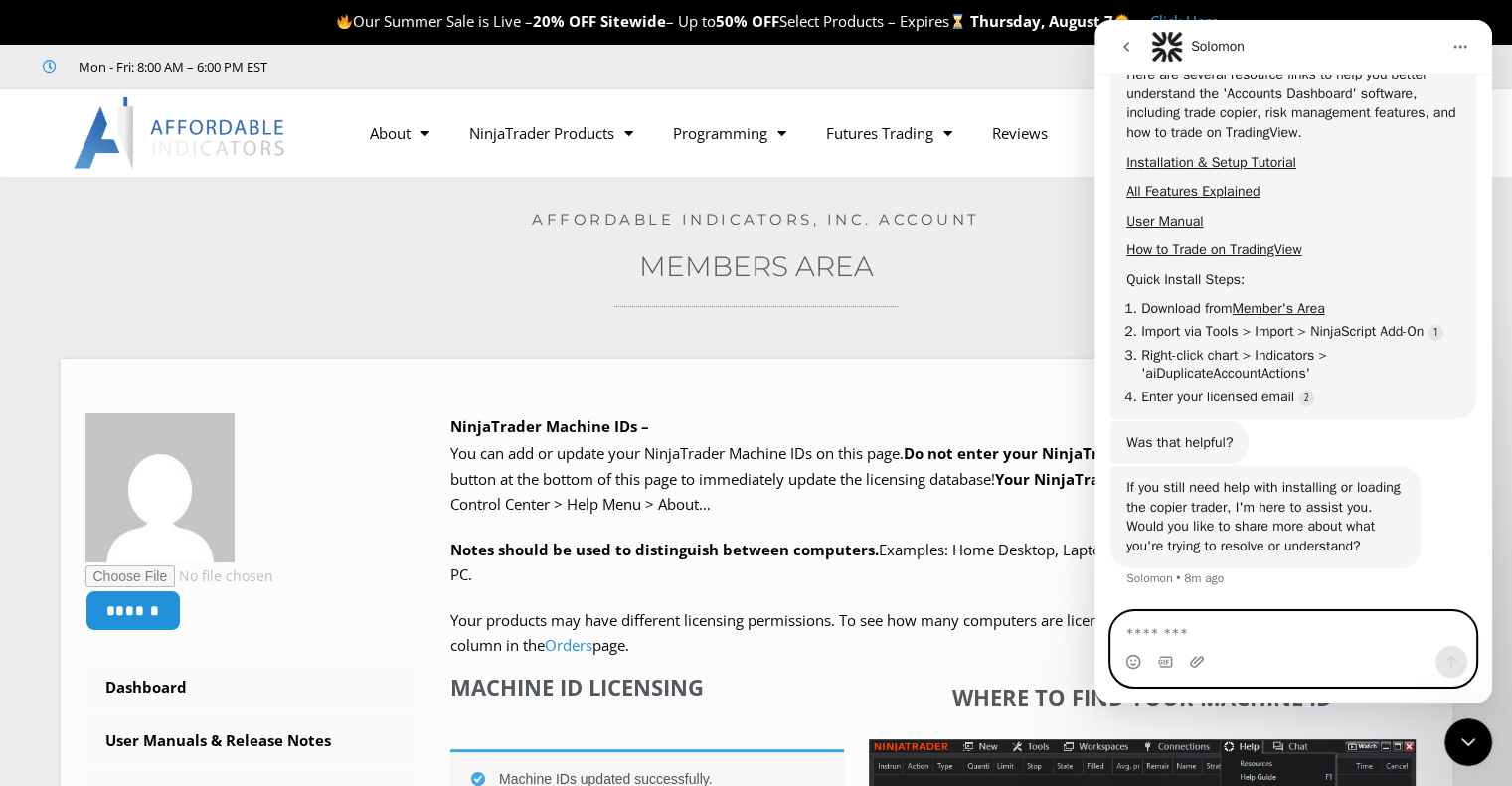click at bounding box center [1293, 629] 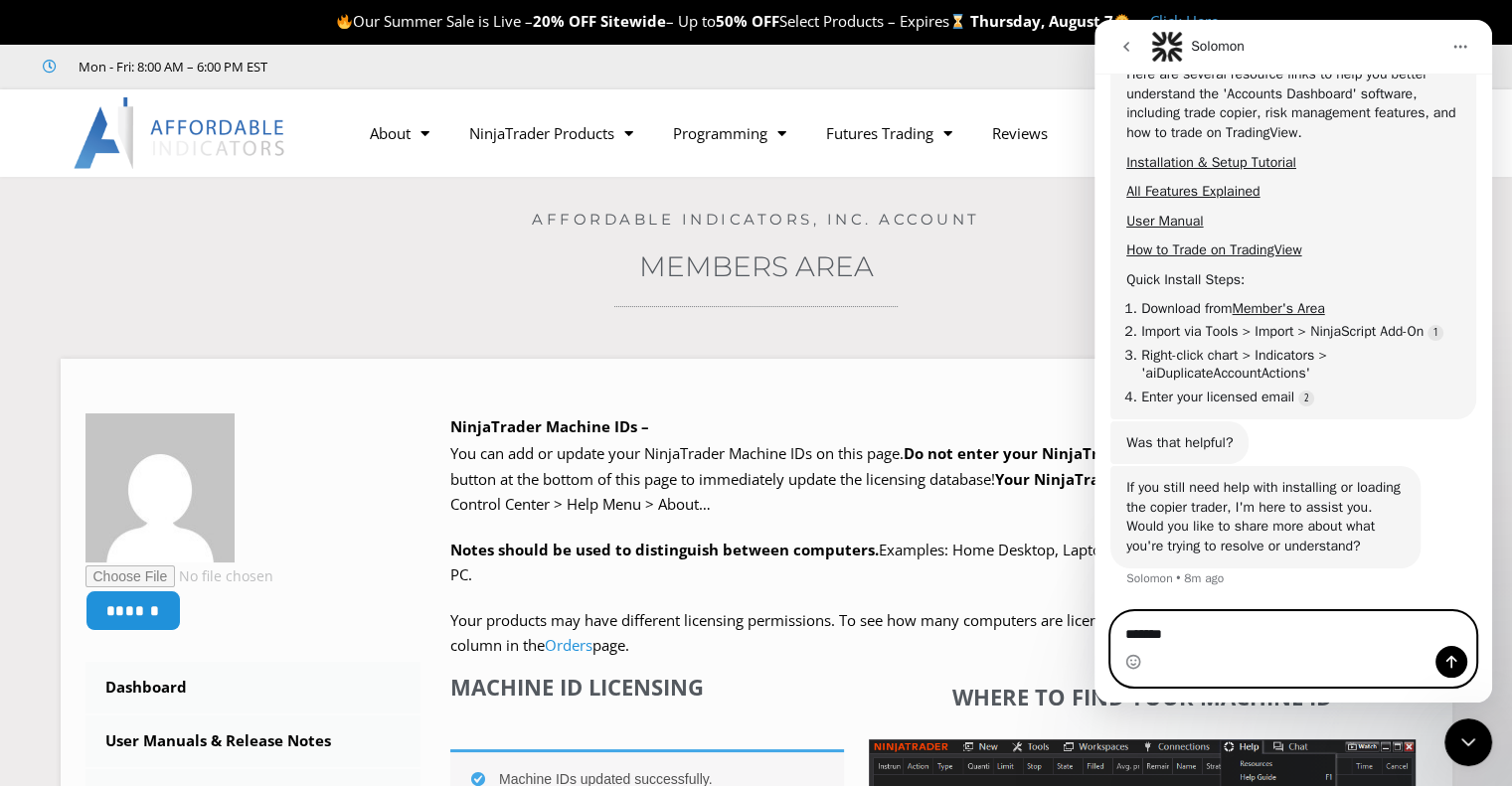 type on "*******" 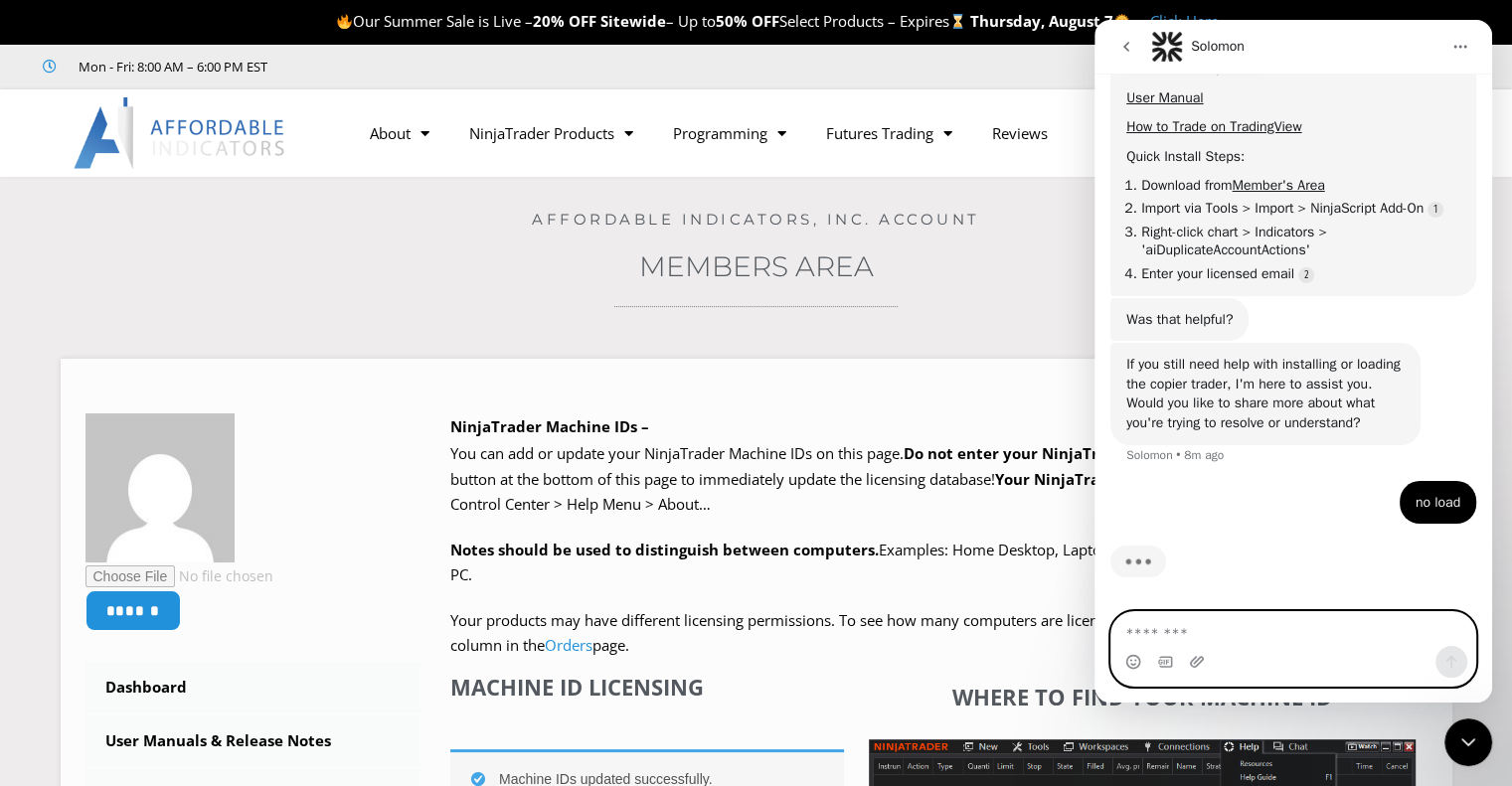 scroll, scrollTop: 642, scrollLeft: 0, axis: vertical 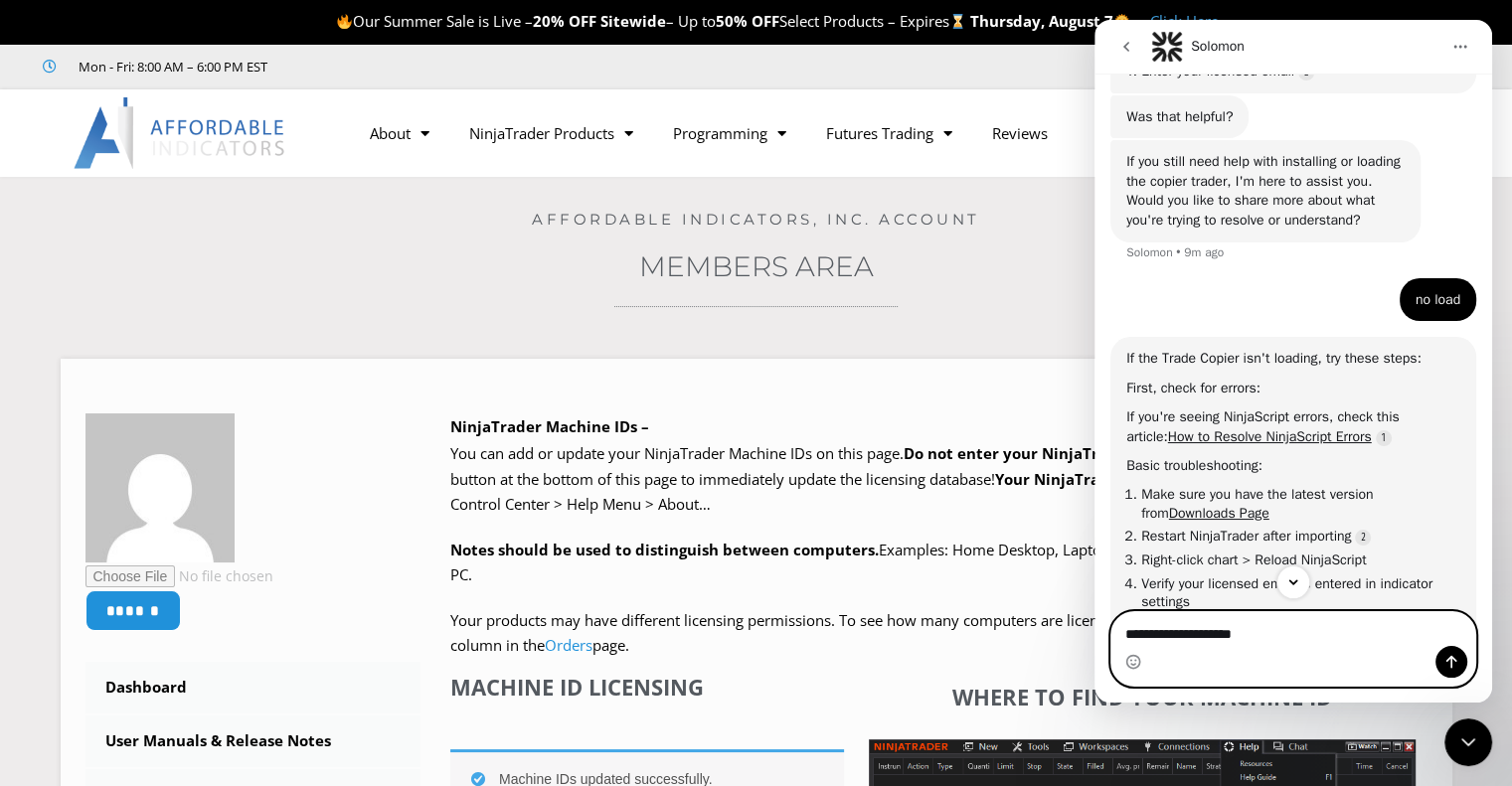 type on "**********" 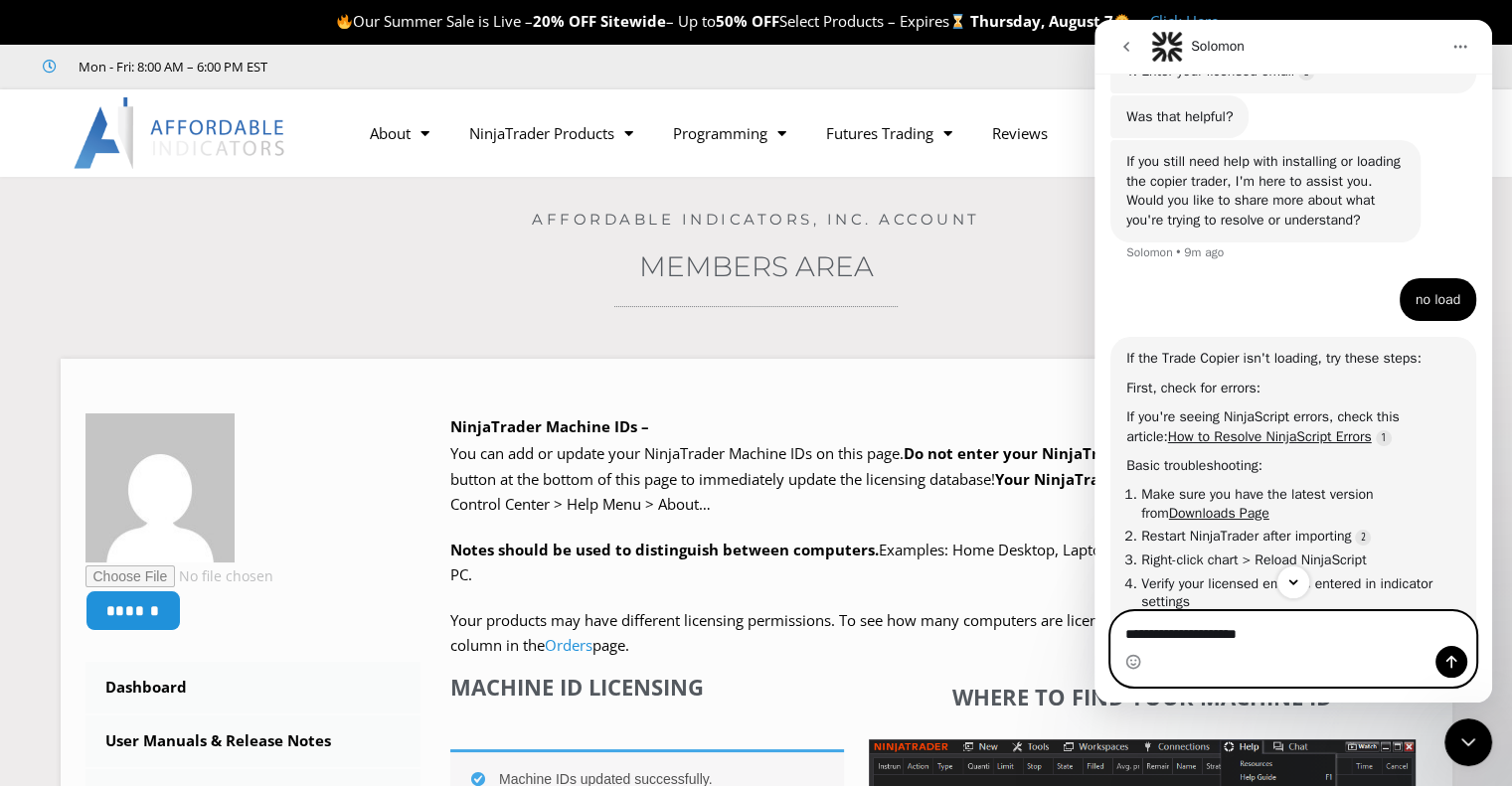 type 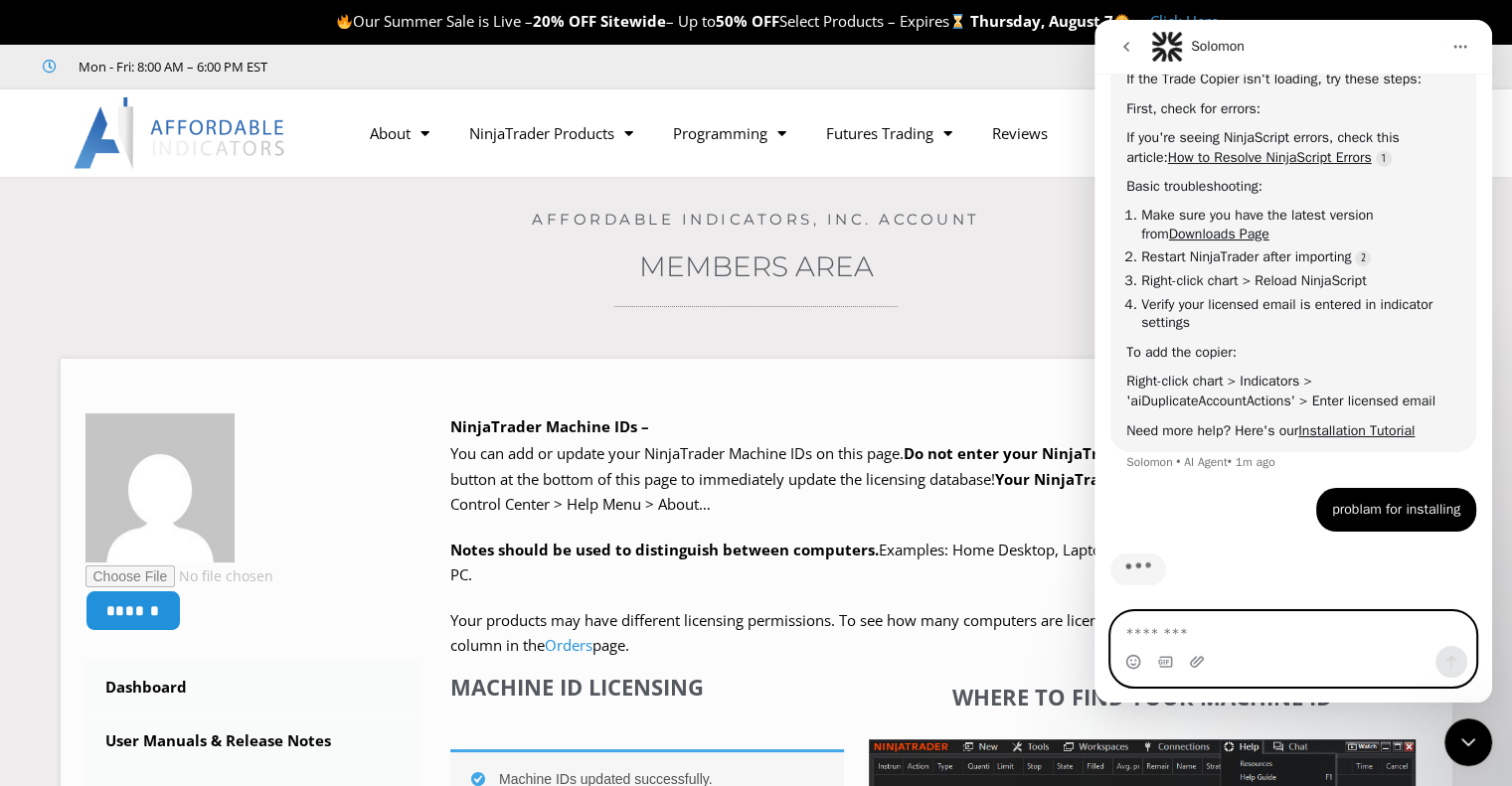 scroll, scrollTop: 1132, scrollLeft: 0, axis: vertical 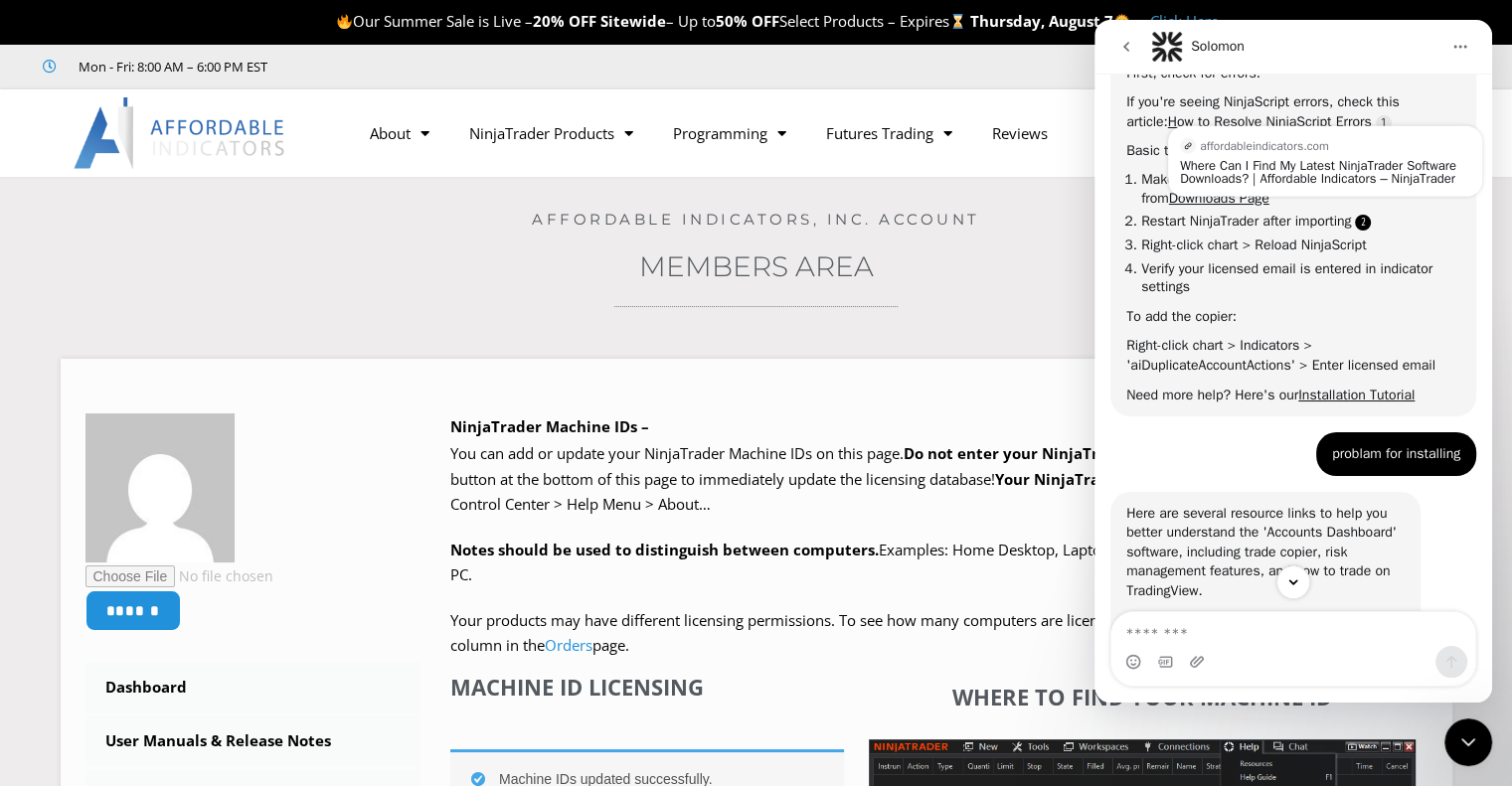 click at bounding box center [1363, 223] 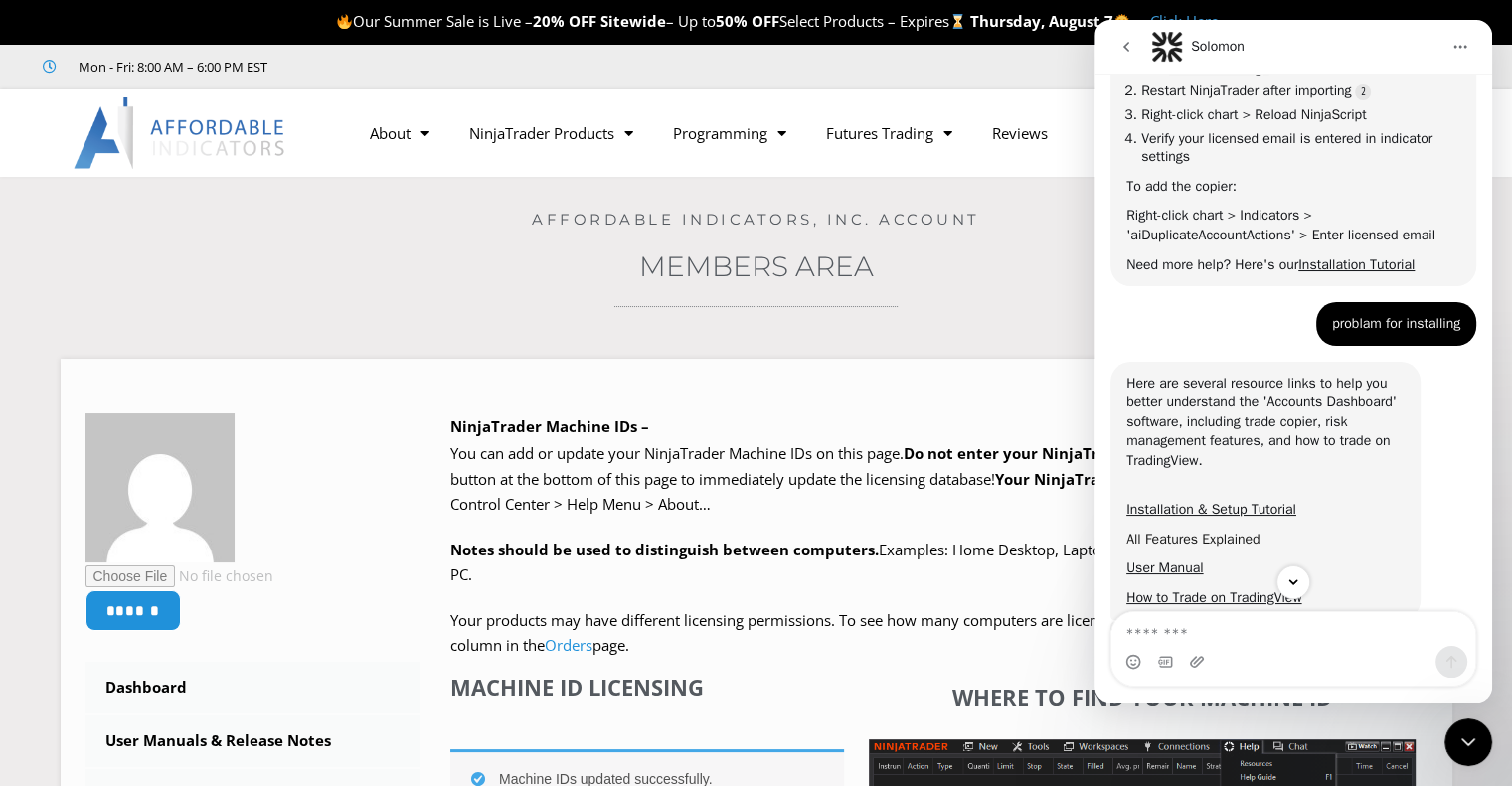 scroll, scrollTop: 1386, scrollLeft: 0, axis: vertical 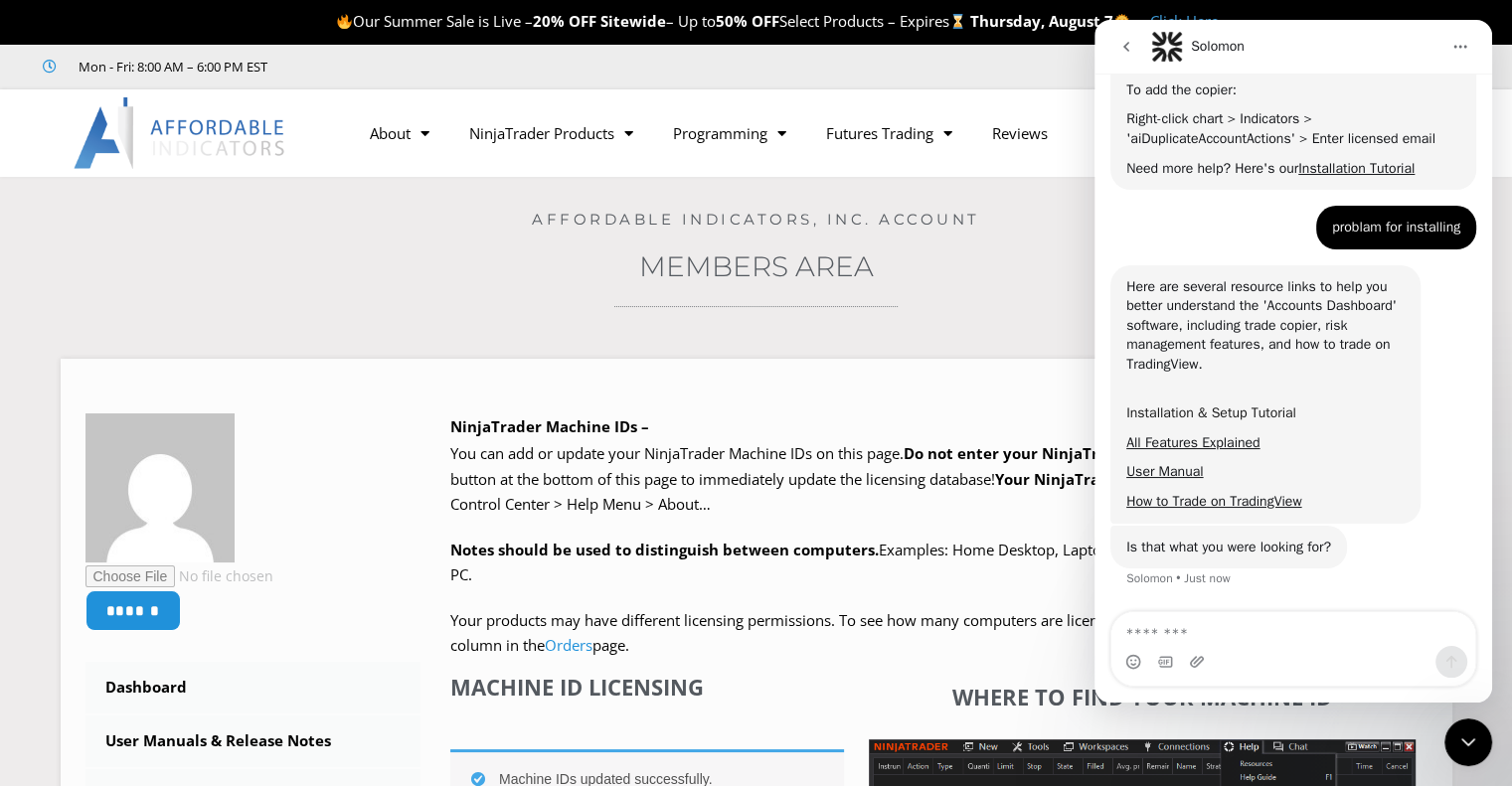 click on "Installation & Setup Tutorial" at bounding box center [1211, 412] 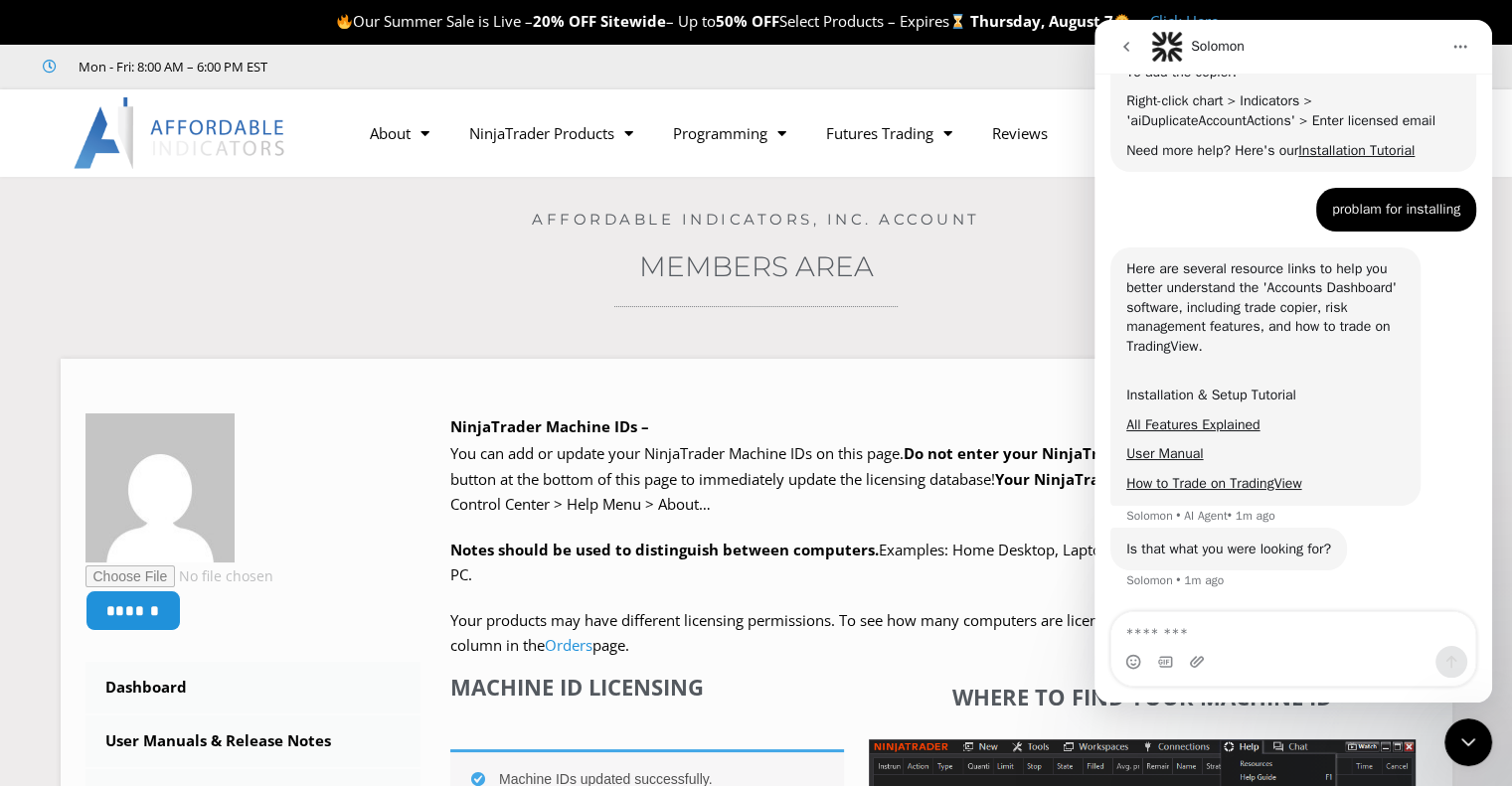 scroll, scrollTop: 1406, scrollLeft: 0, axis: vertical 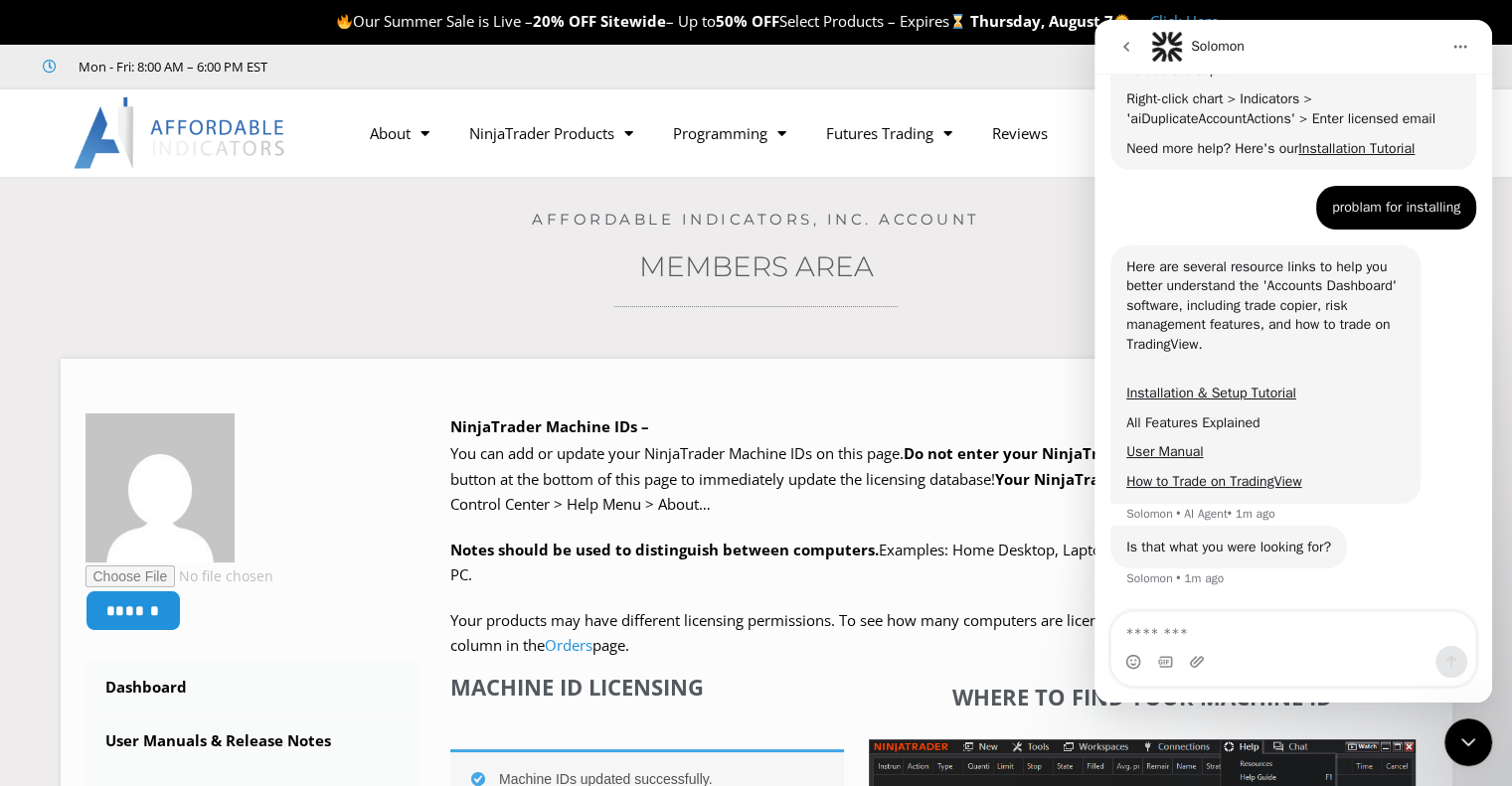click on "All Features Explained" at bounding box center (1193, 422) 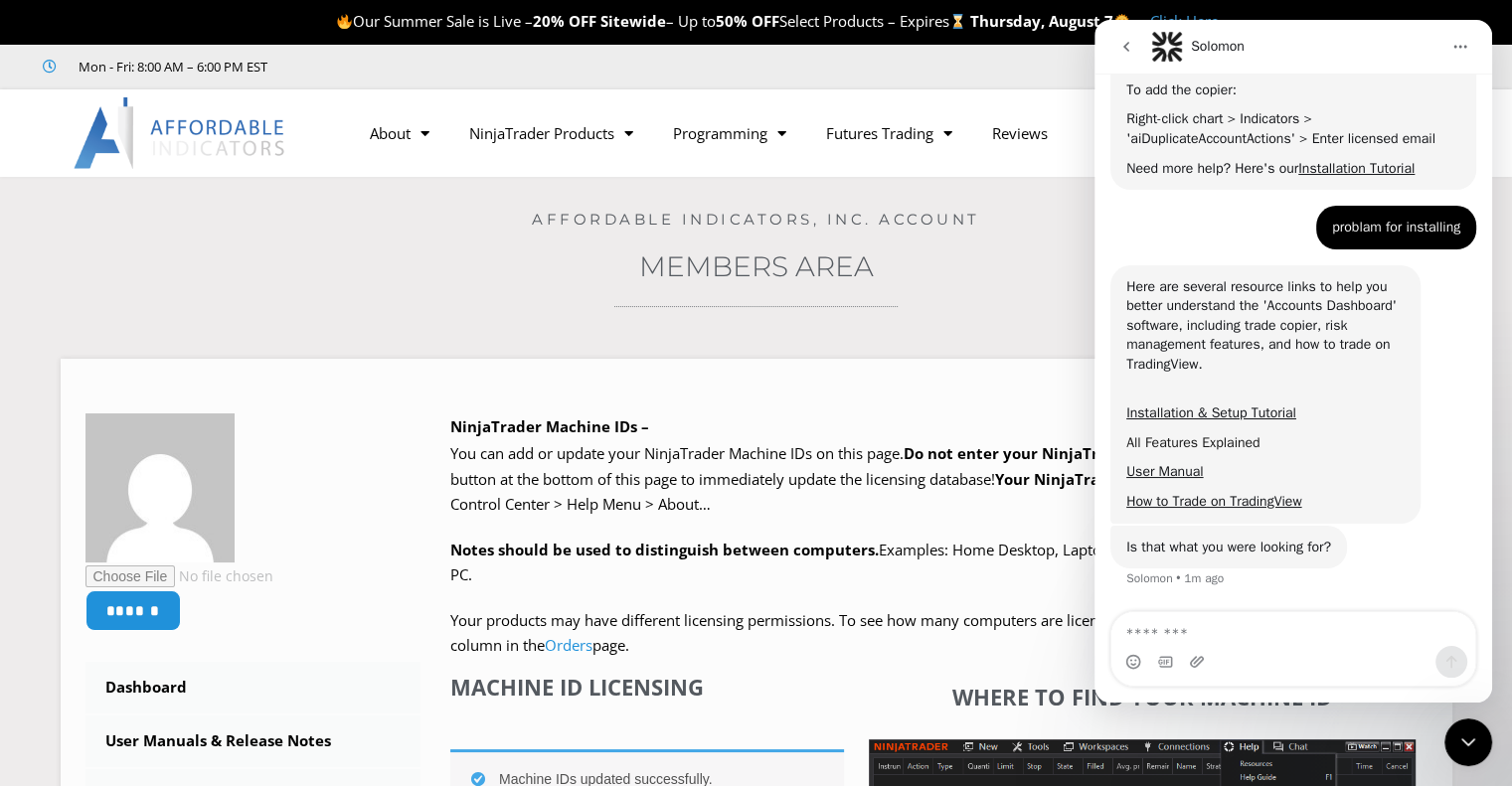 scroll, scrollTop: 1386, scrollLeft: 0, axis: vertical 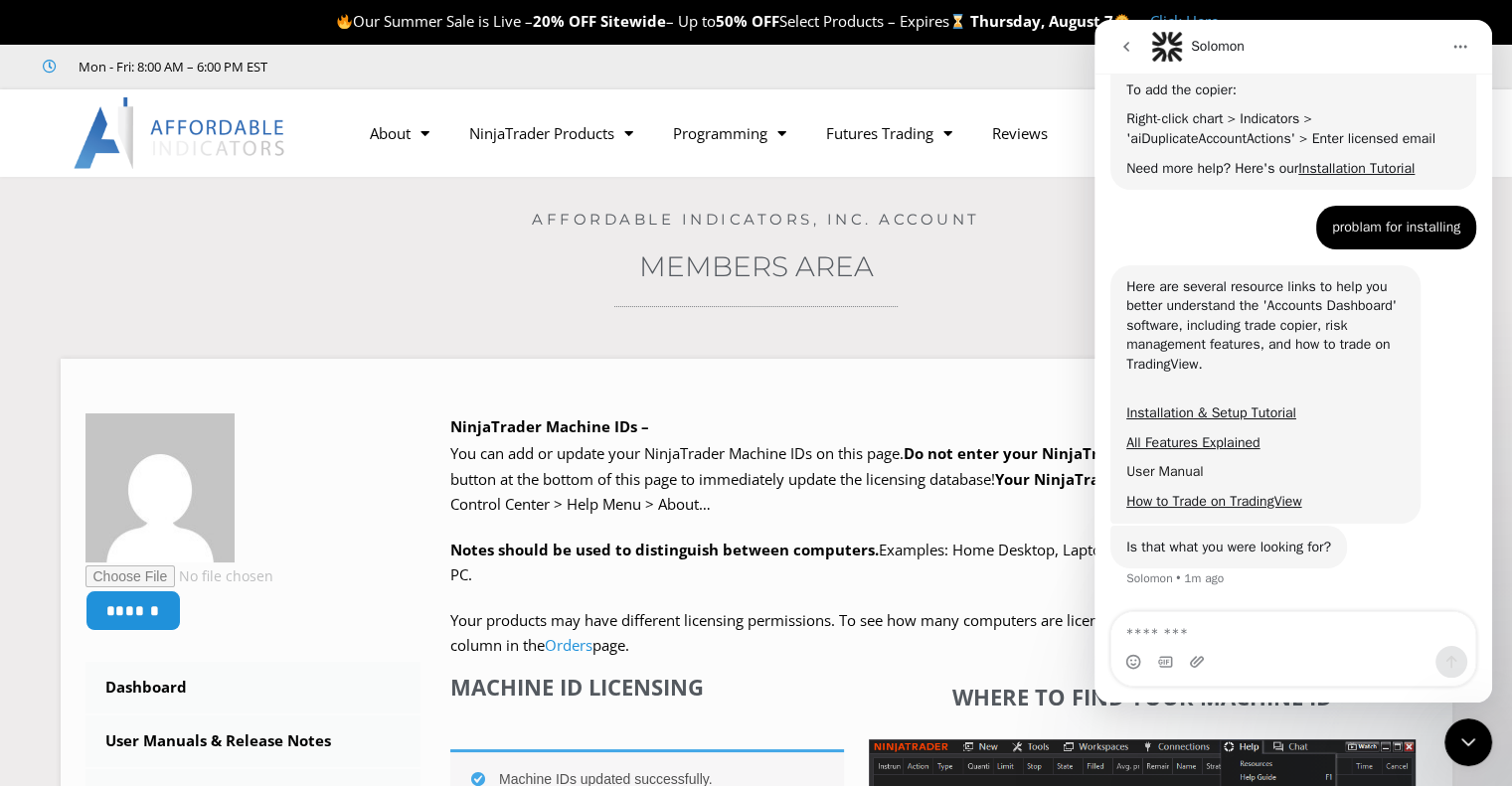 click on "User Manual" at bounding box center (1164, 471) 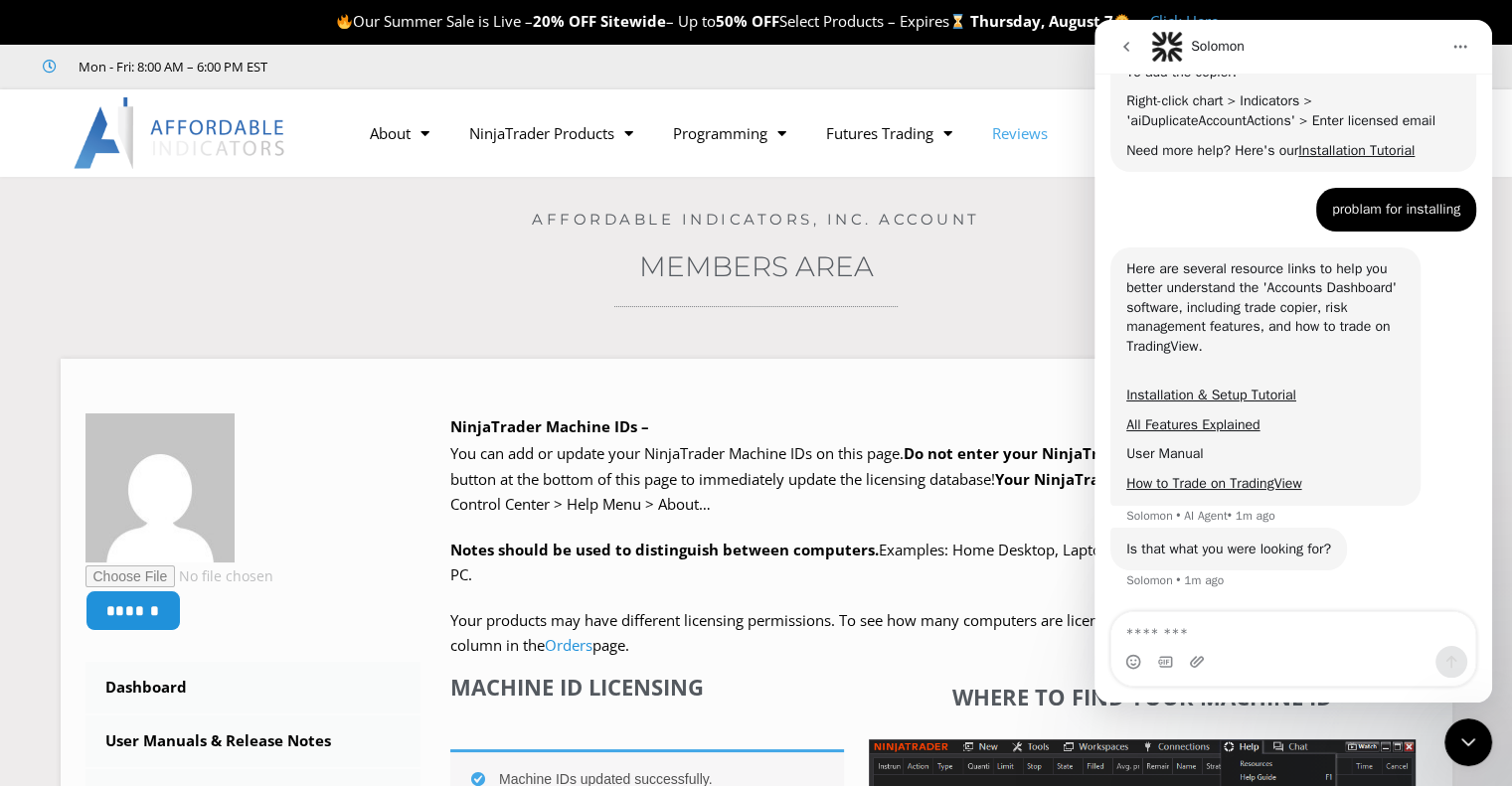 scroll, scrollTop: 1406, scrollLeft: 0, axis: vertical 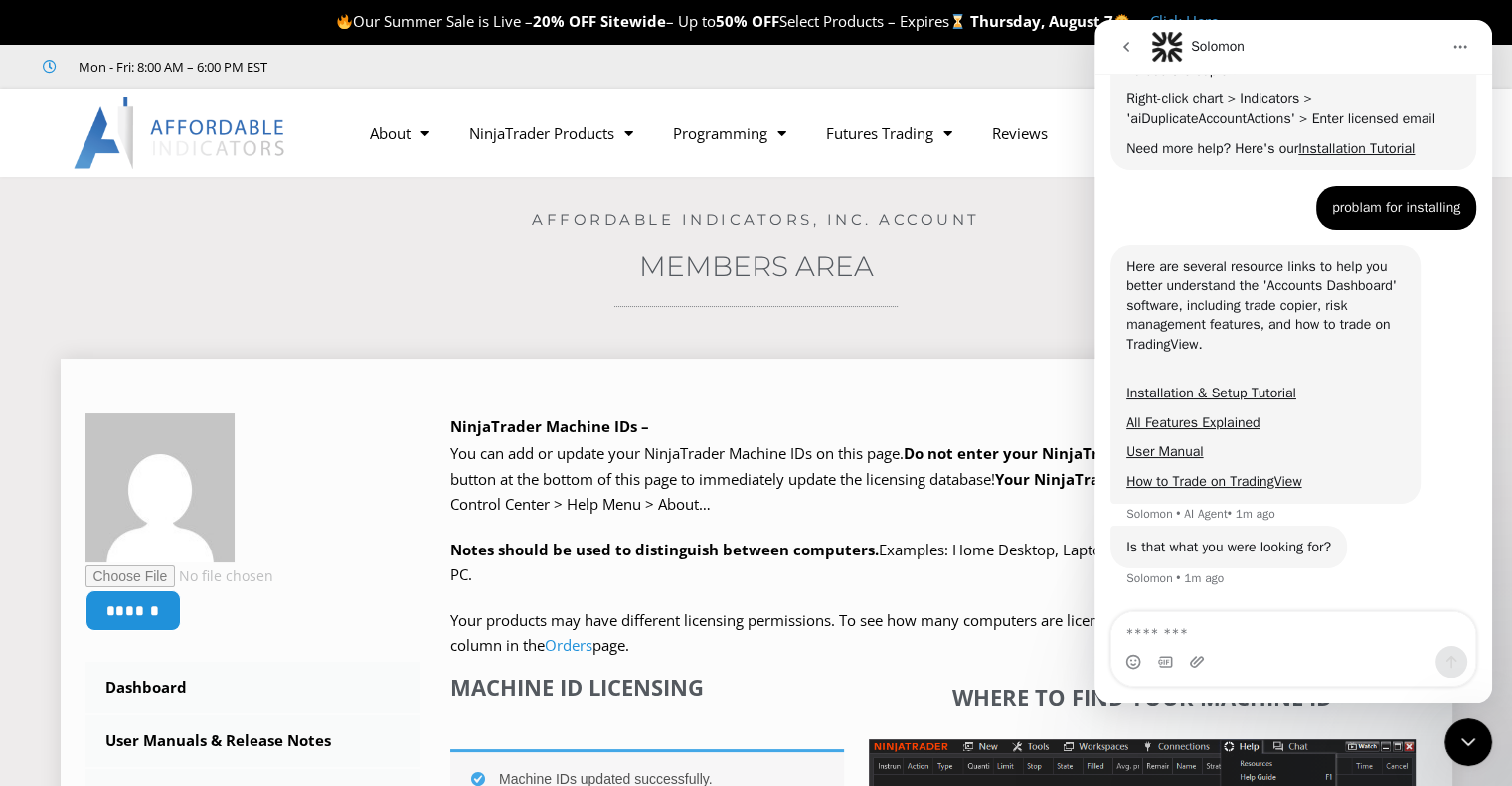click on "******
Dashboard
Subscriptions
User Manuals & Release Notes
NinjaScript Downloads
NinjaTrader Machine IDs
Order History
Account Details
Addresses
Payment Methods
Logout
NinjaTrader Machine IDs –
We are transitioning all NinjaTrader software packages to a web site licensing system. Your NinjaTrader Machine IDs listed below will only be updated for software listed on the  Downloads" at bounding box center [756, 850] 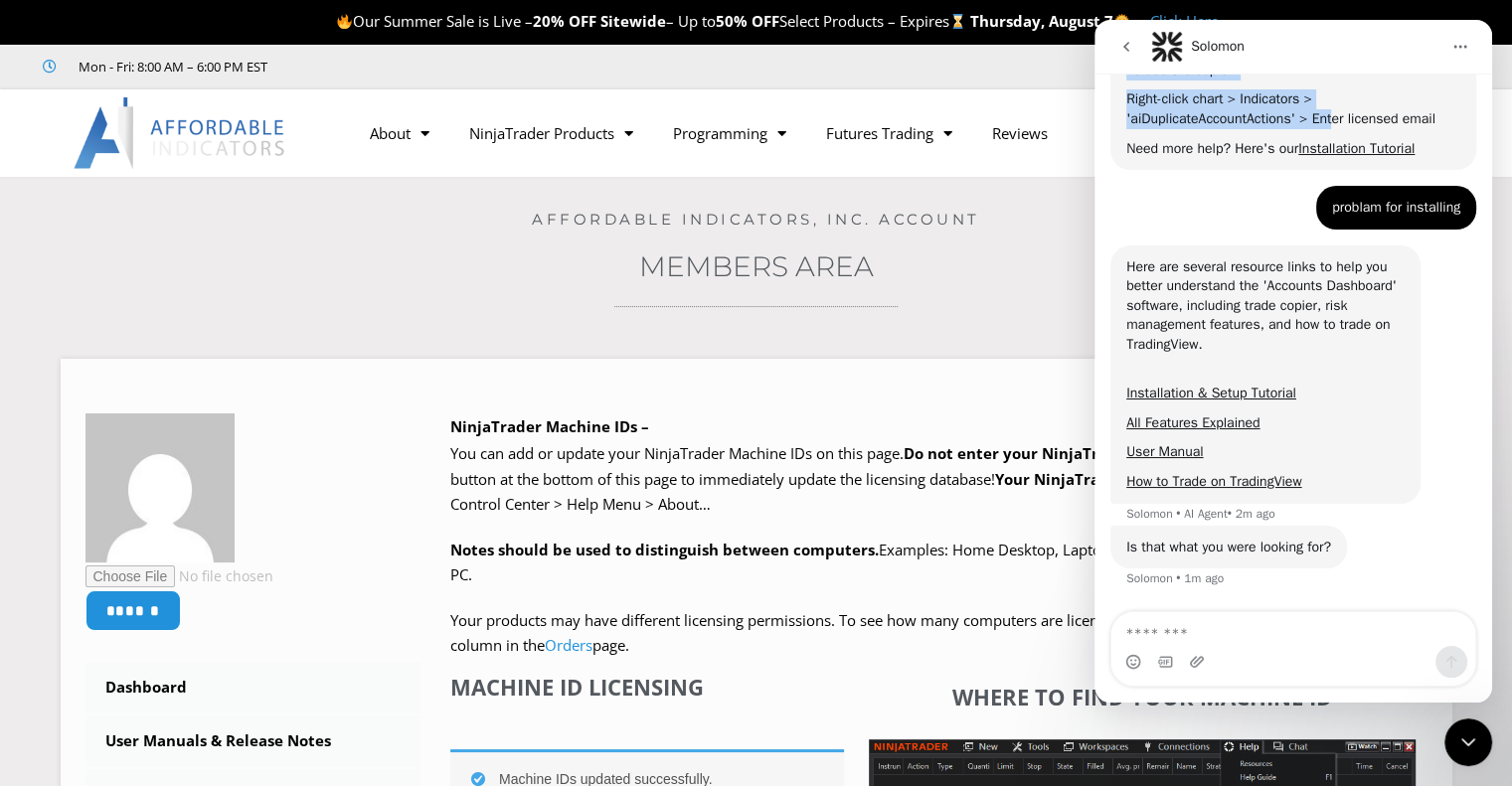scroll, scrollTop: 1389, scrollLeft: 0, axis: vertical 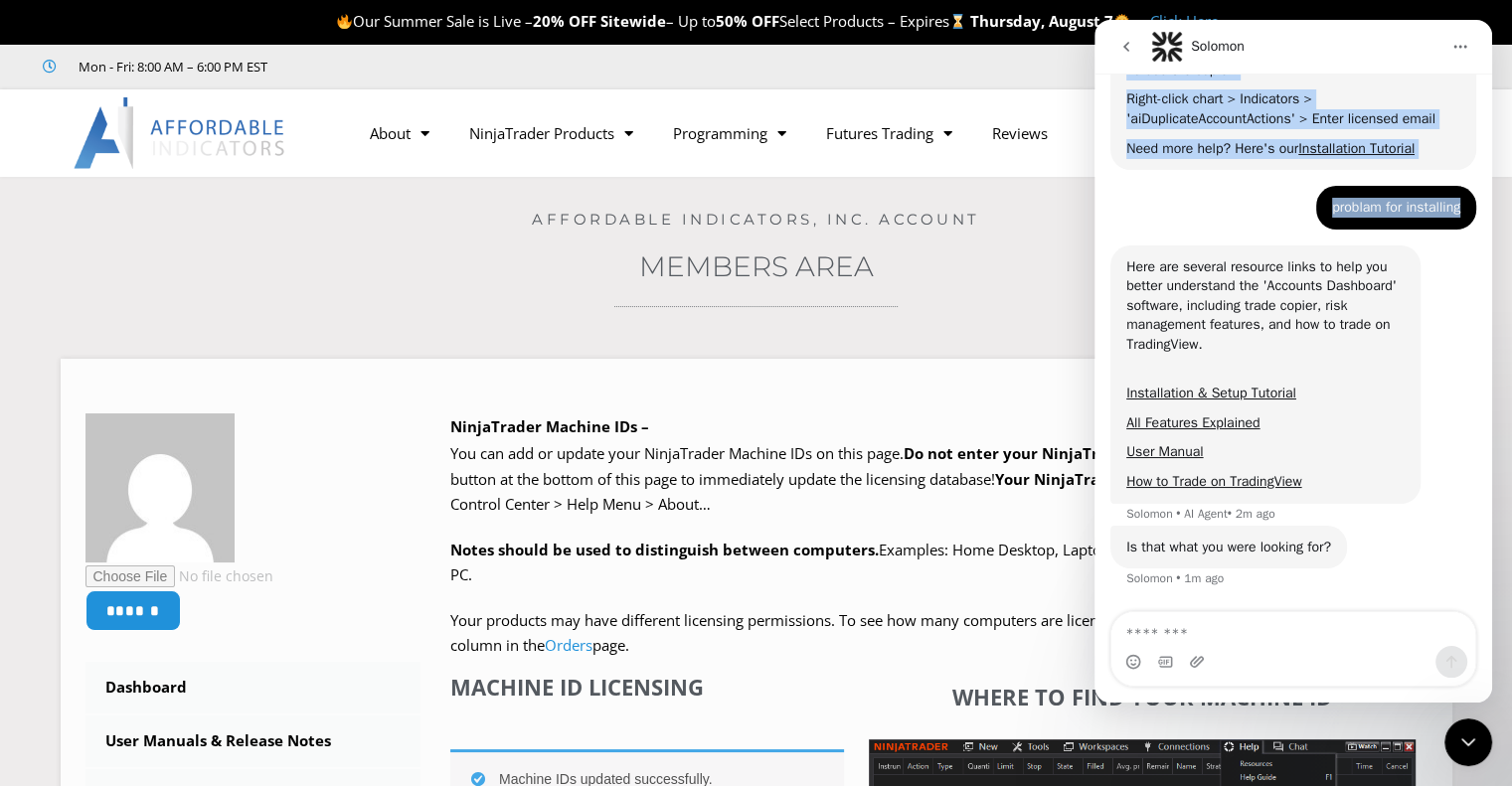 drag, startPoint x: 1326, startPoint y: 35, endPoint x: 1343, endPoint y: 70, distance: 38.910153 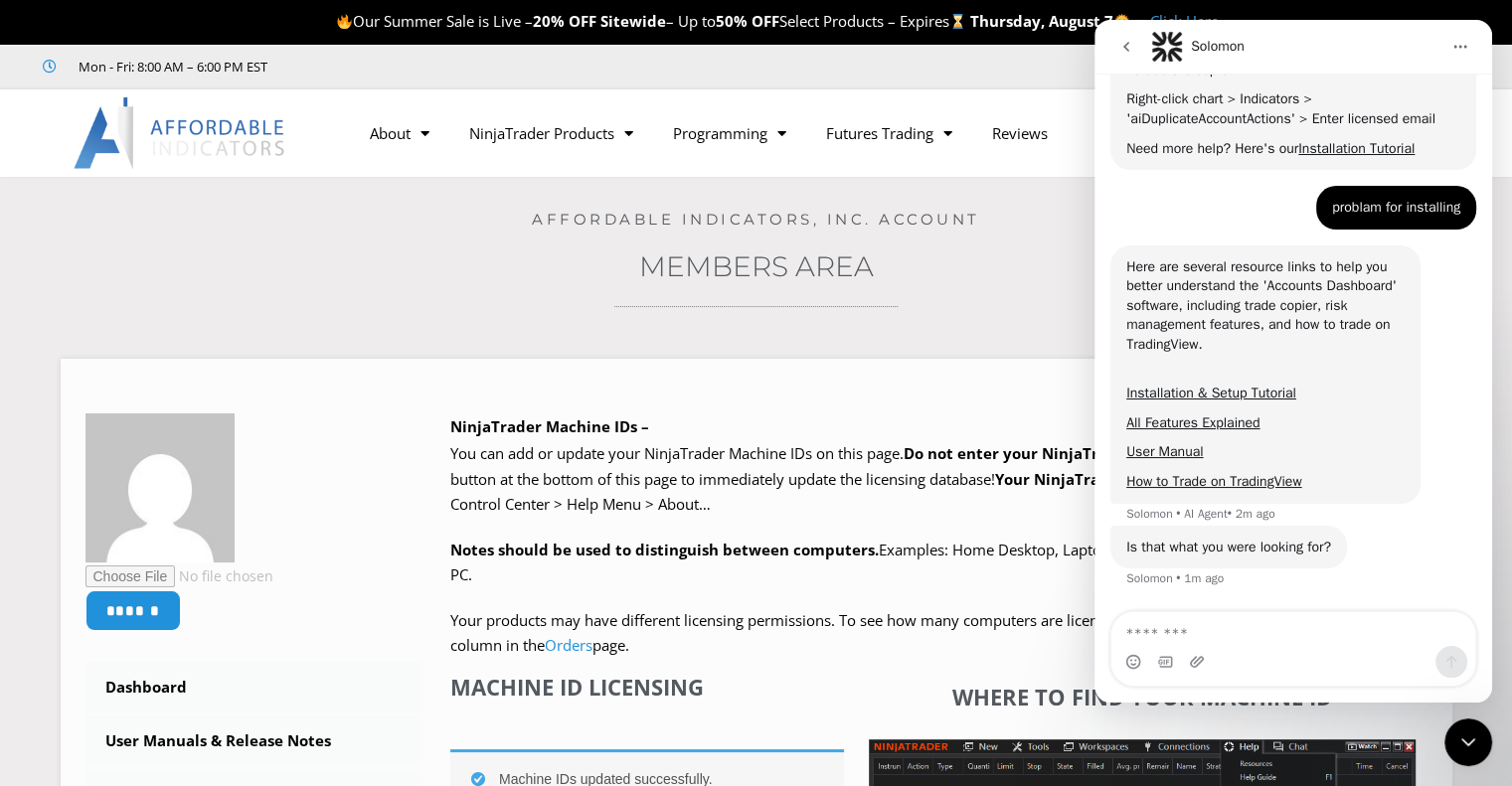 click at bounding box center [1468, 742] 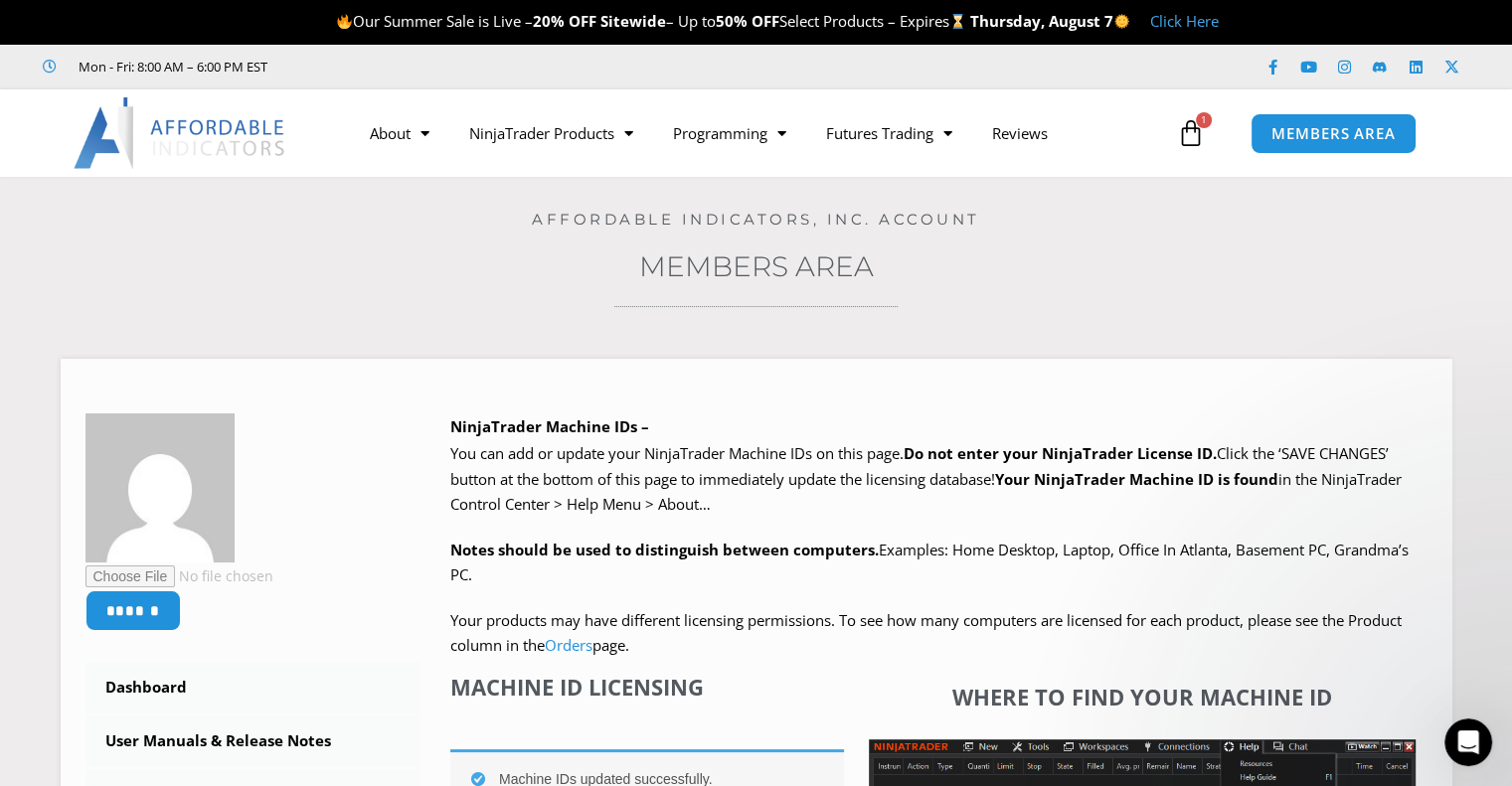 scroll, scrollTop: 0, scrollLeft: 0, axis: both 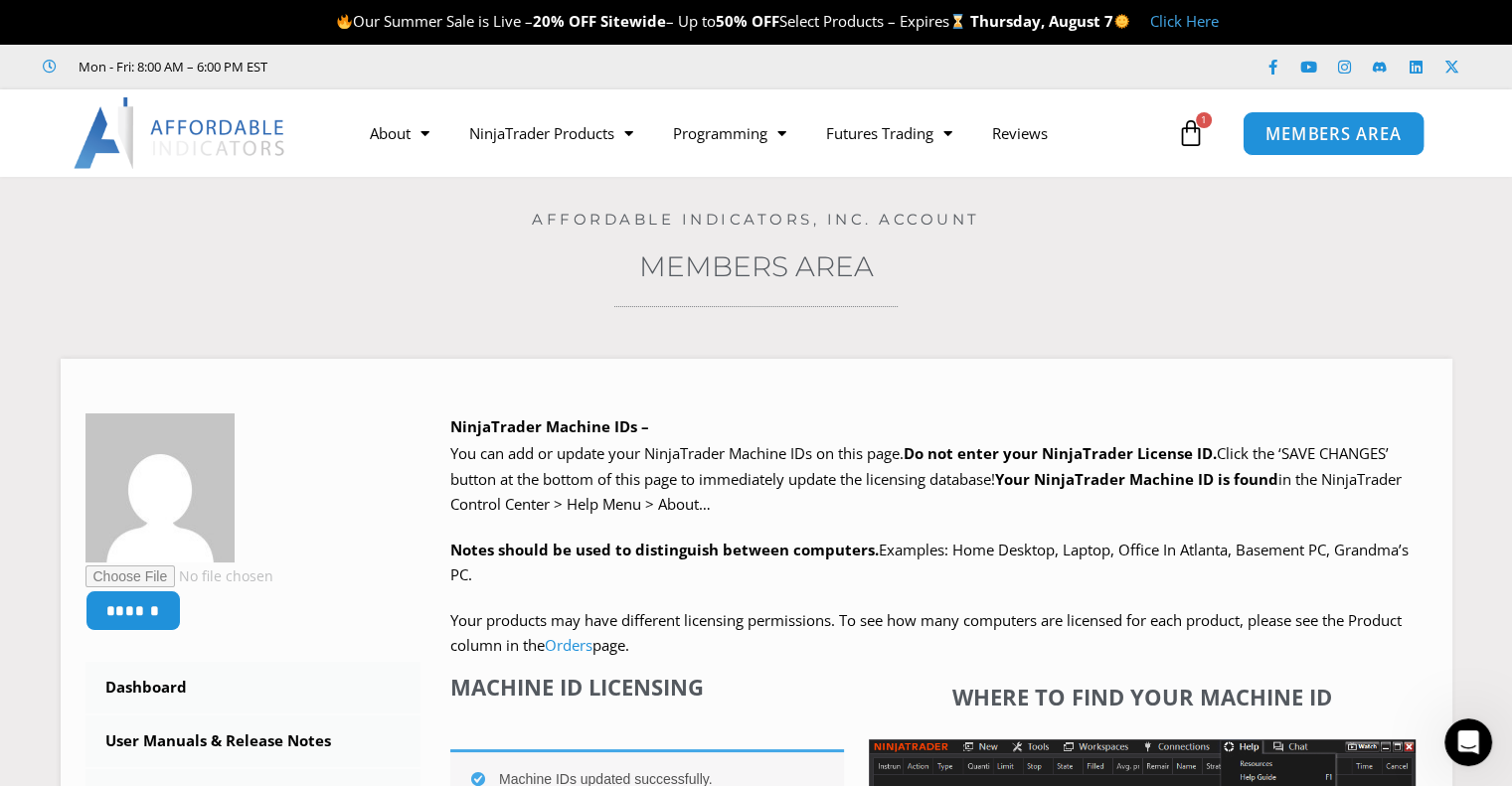 click on "MEMBERS AREA" at bounding box center (1333, 132) 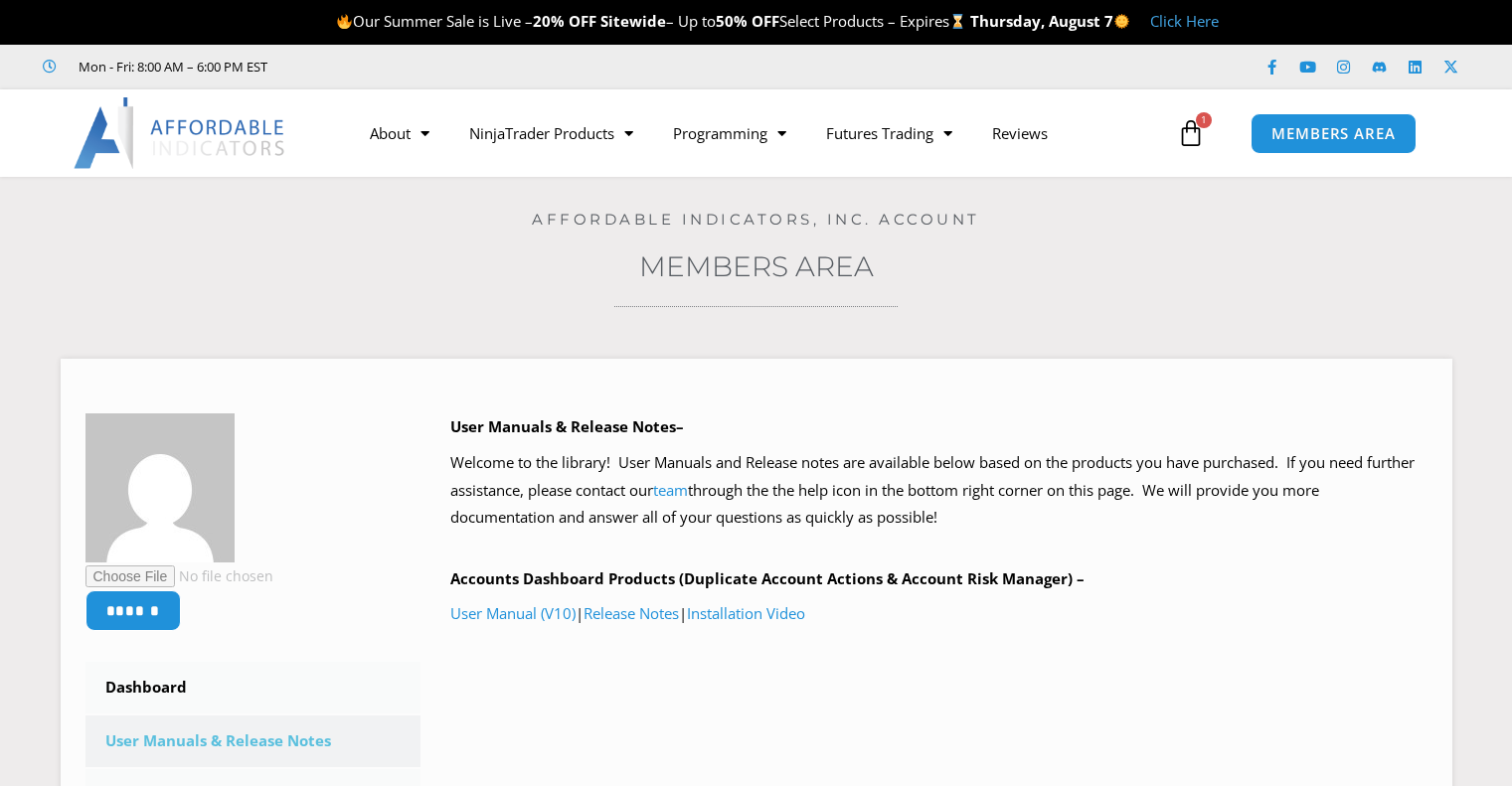 scroll, scrollTop: 0, scrollLeft: 0, axis: both 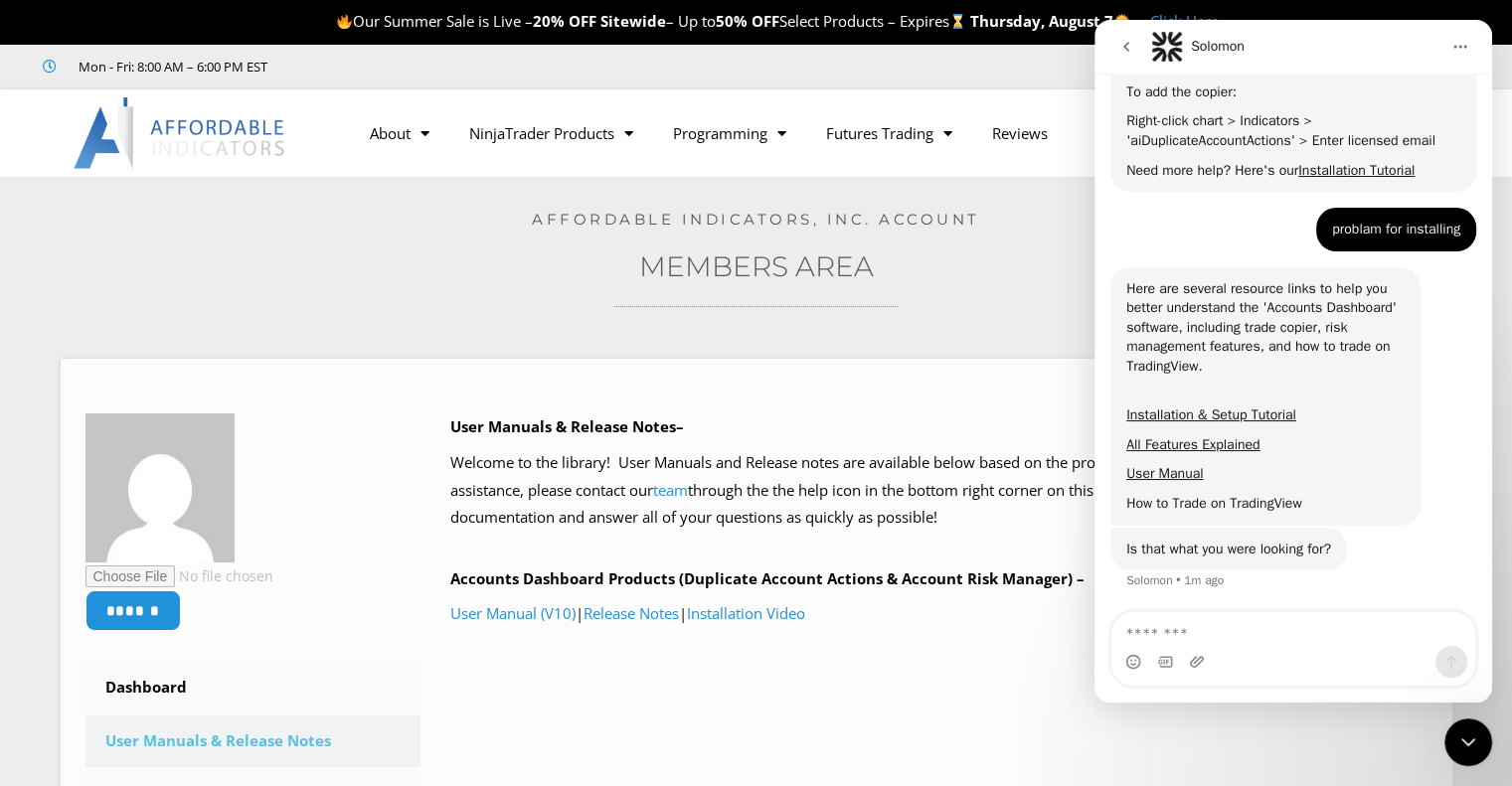 click on "How to Trade on TradingView" at bounding box center [1214, 503] 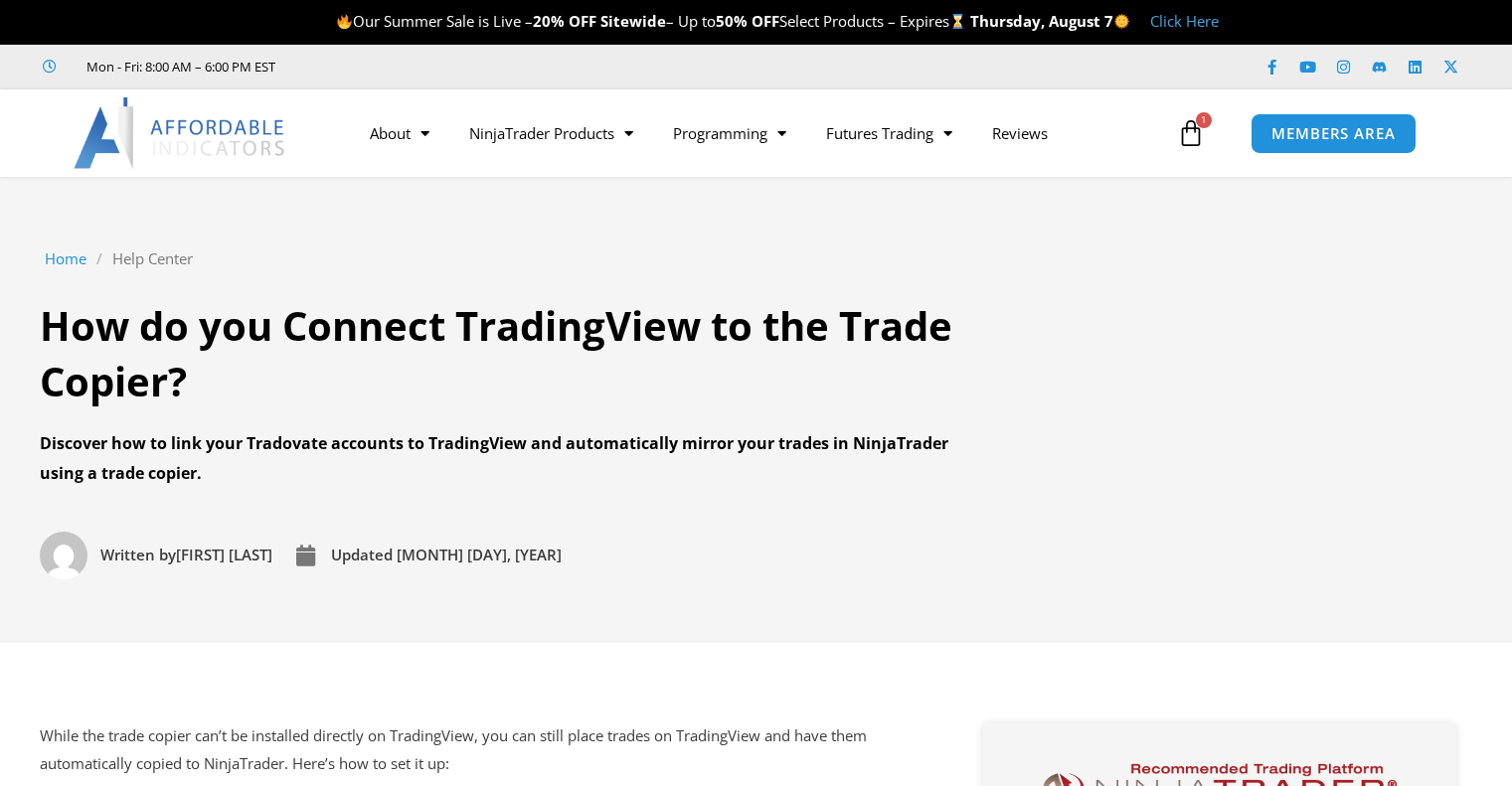 scroll, scrollTop: 0, scrollLeft: 0, axis: both 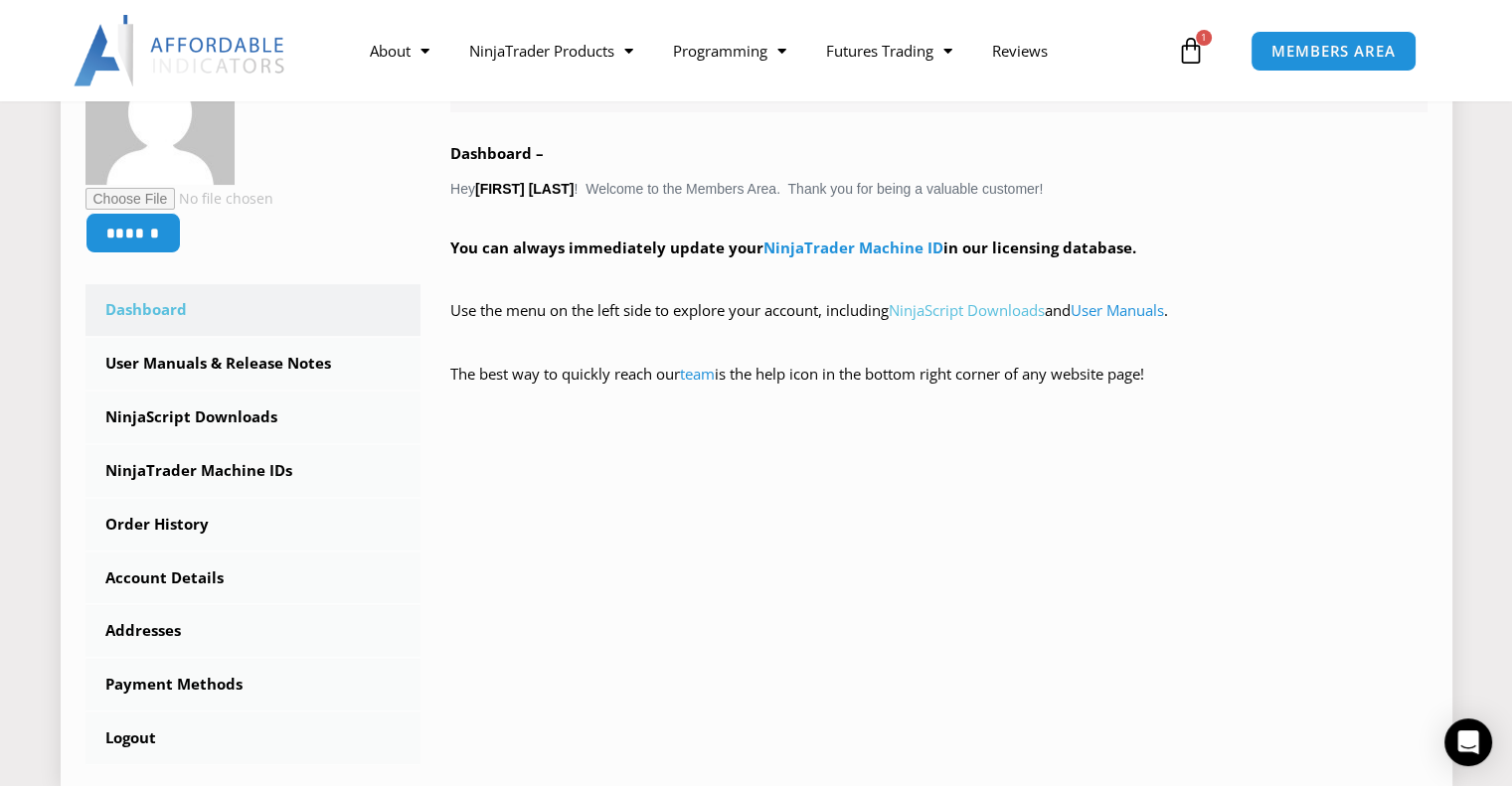 click on "NinjaScript Downloads" at bounding box center [966, 310] 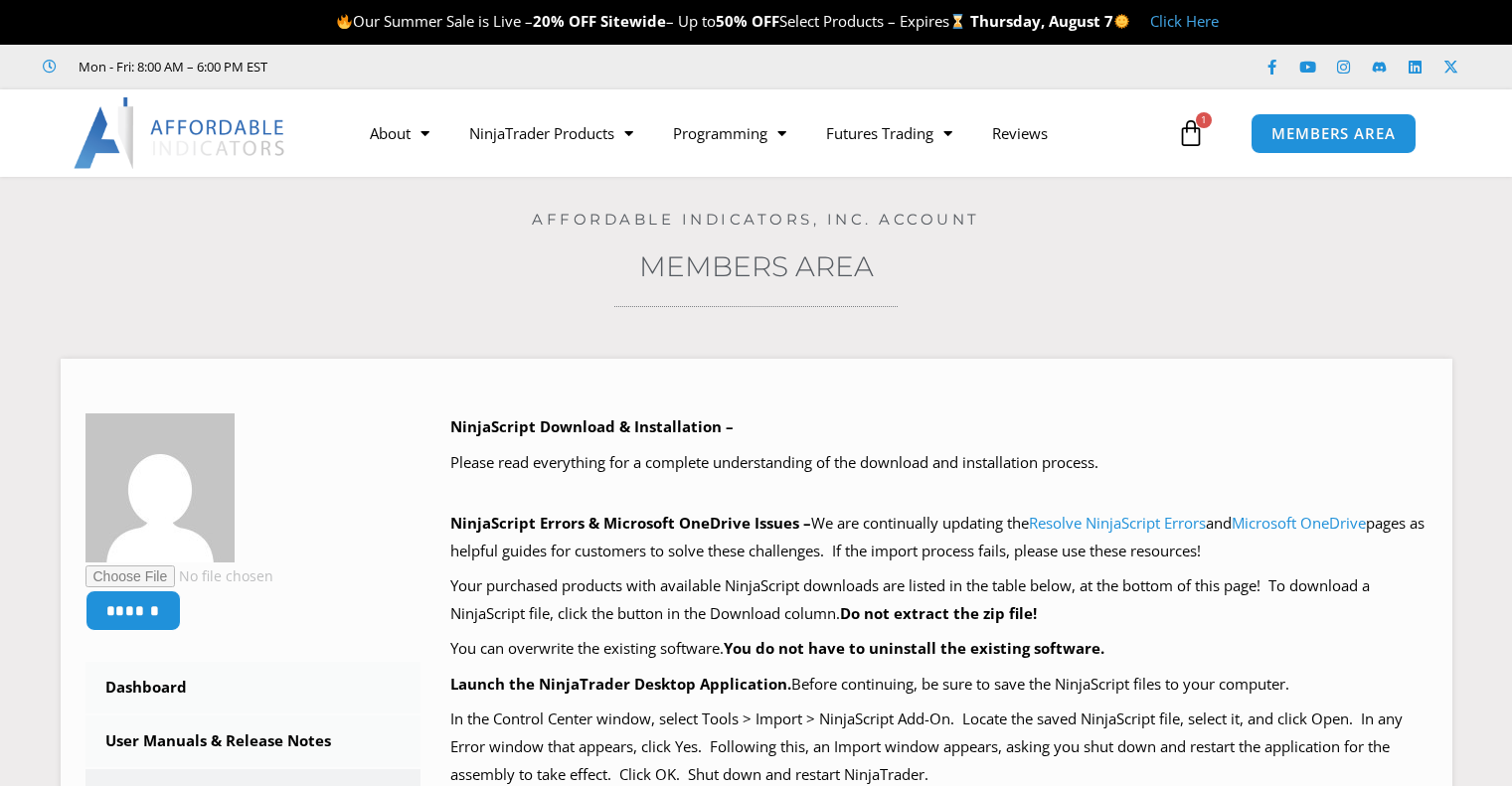 scroll, scrollTop: 0, scrollLeft: 0, axis: both 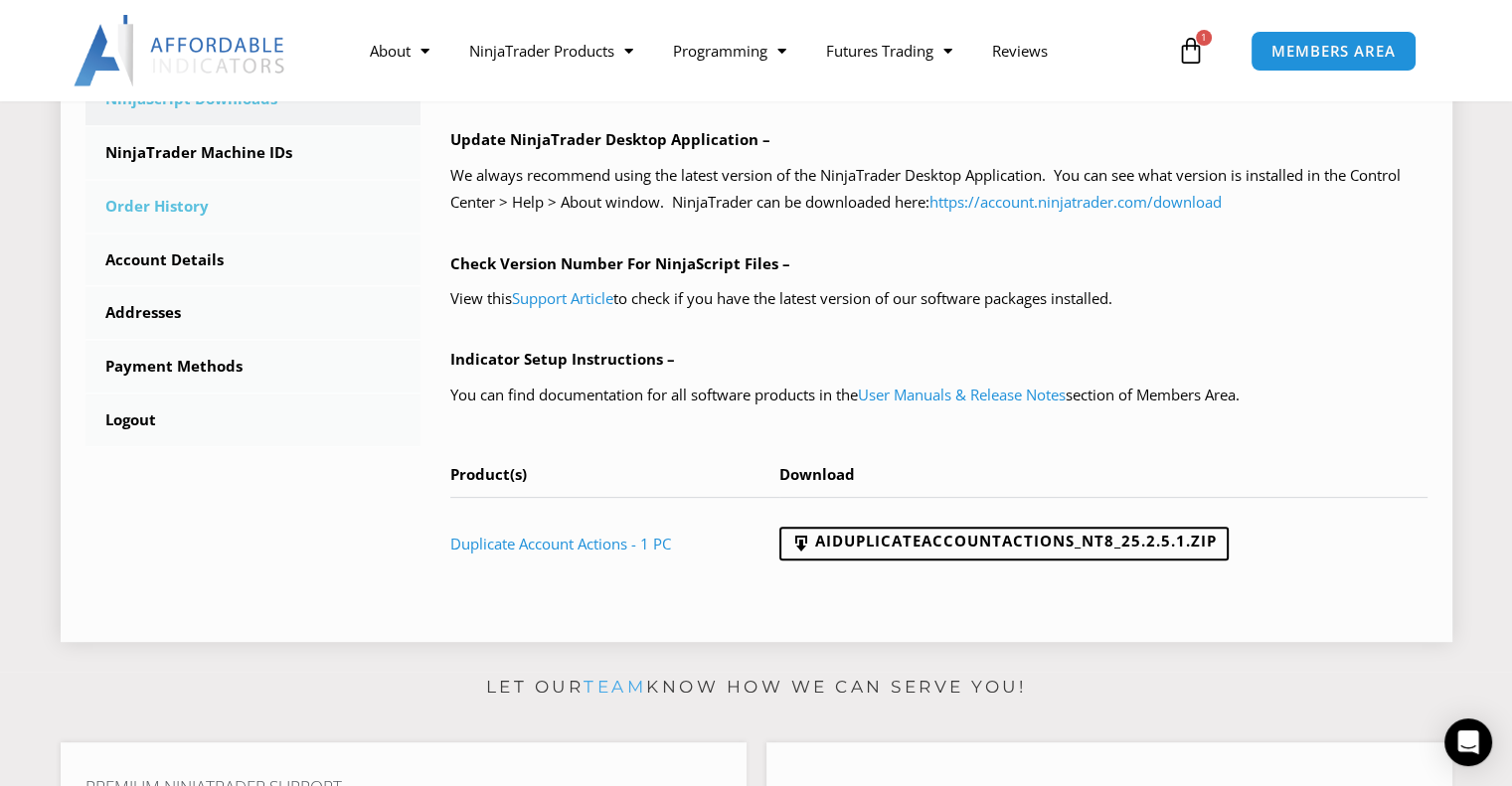 click on "Order History" at bounding box center (253, 207) 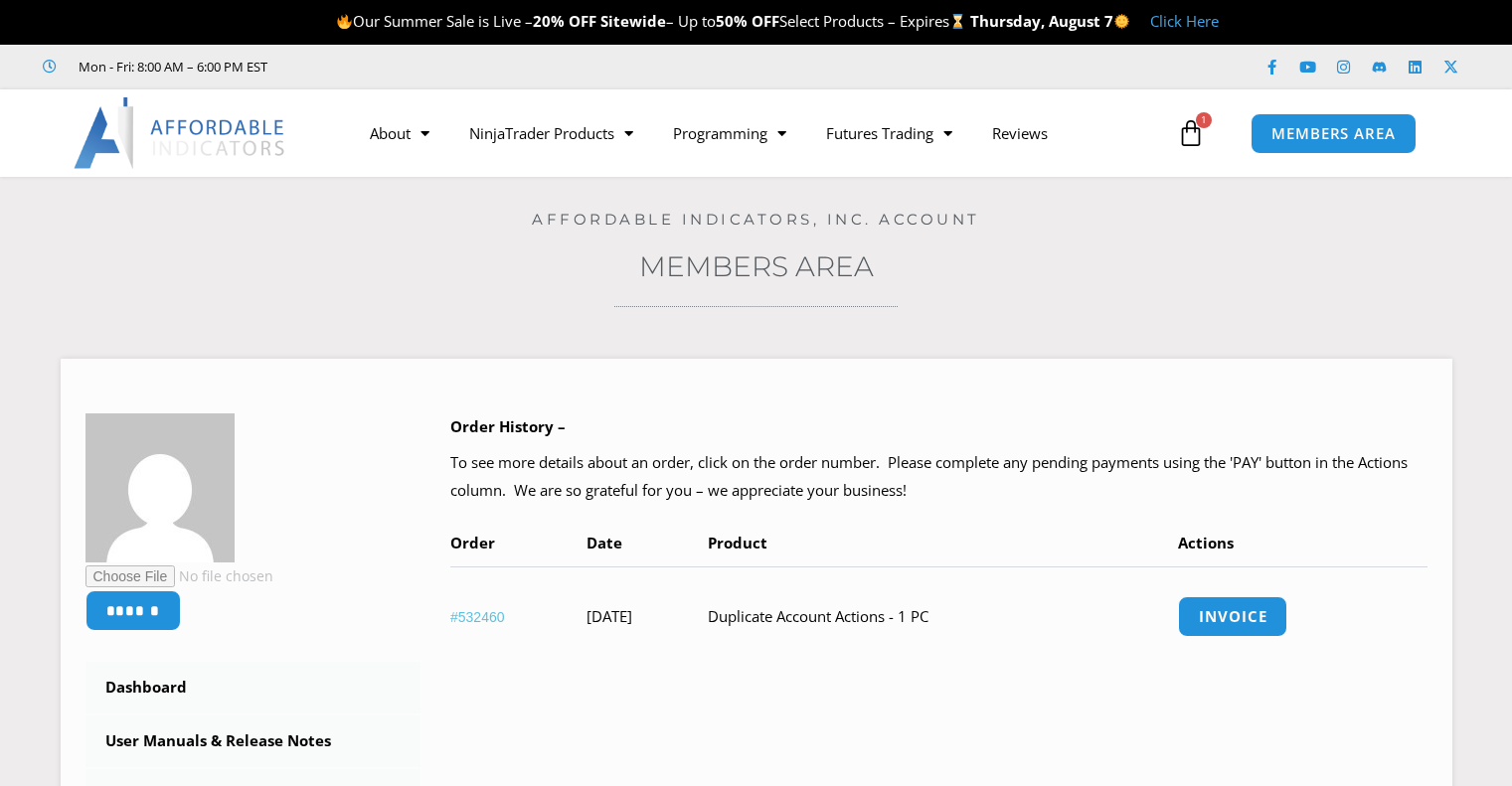 scroll, scrollTop: 0, scrollLeft: 0, axis: both 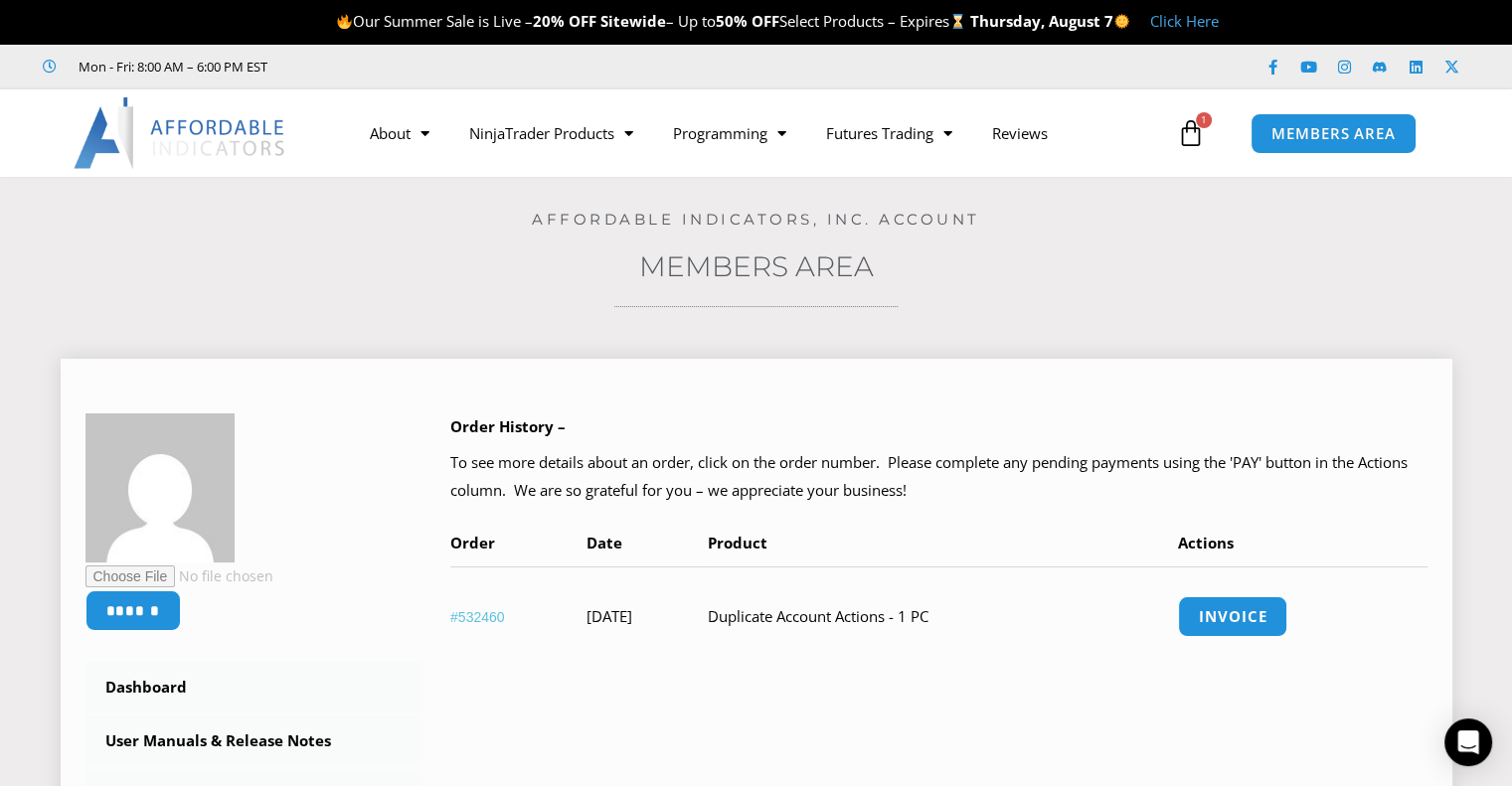 click on "#532460" at bounding box center [477, 617] 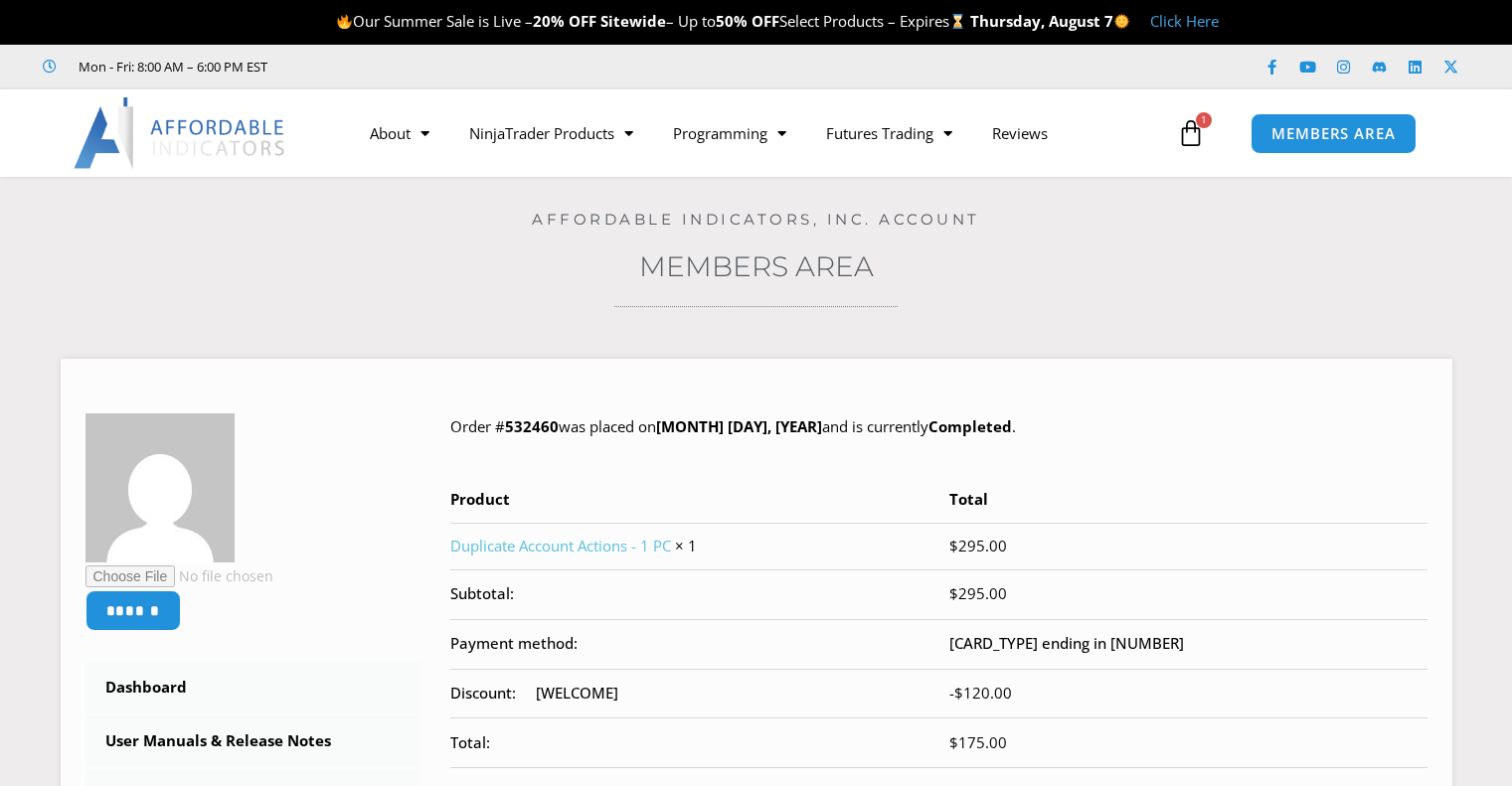 scroll, scrollTop: 0, scrollLeft: 0, axis: both 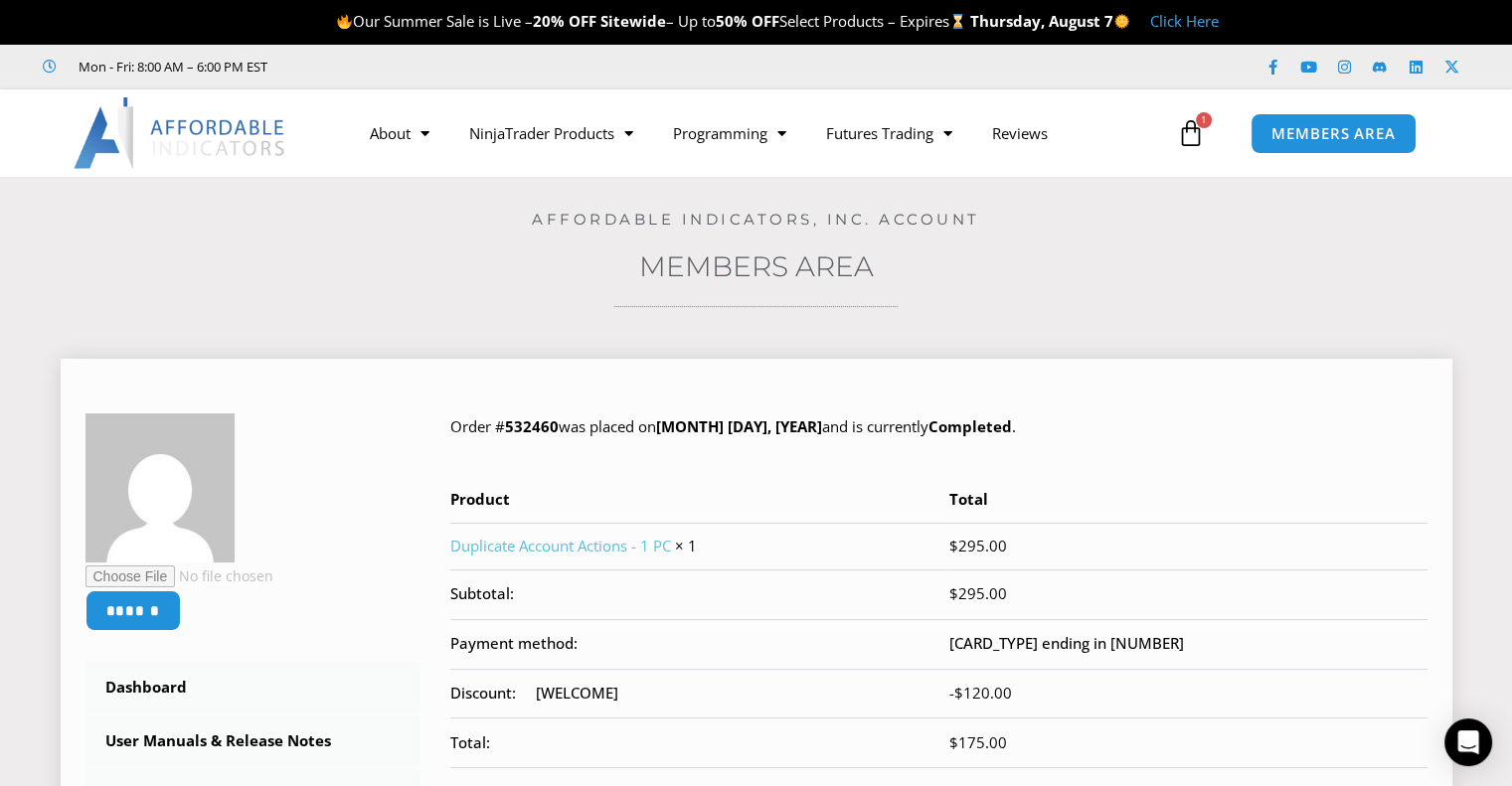 click on "Duplicate Account Actions - 1 PC" at bounding box center (561, 546) 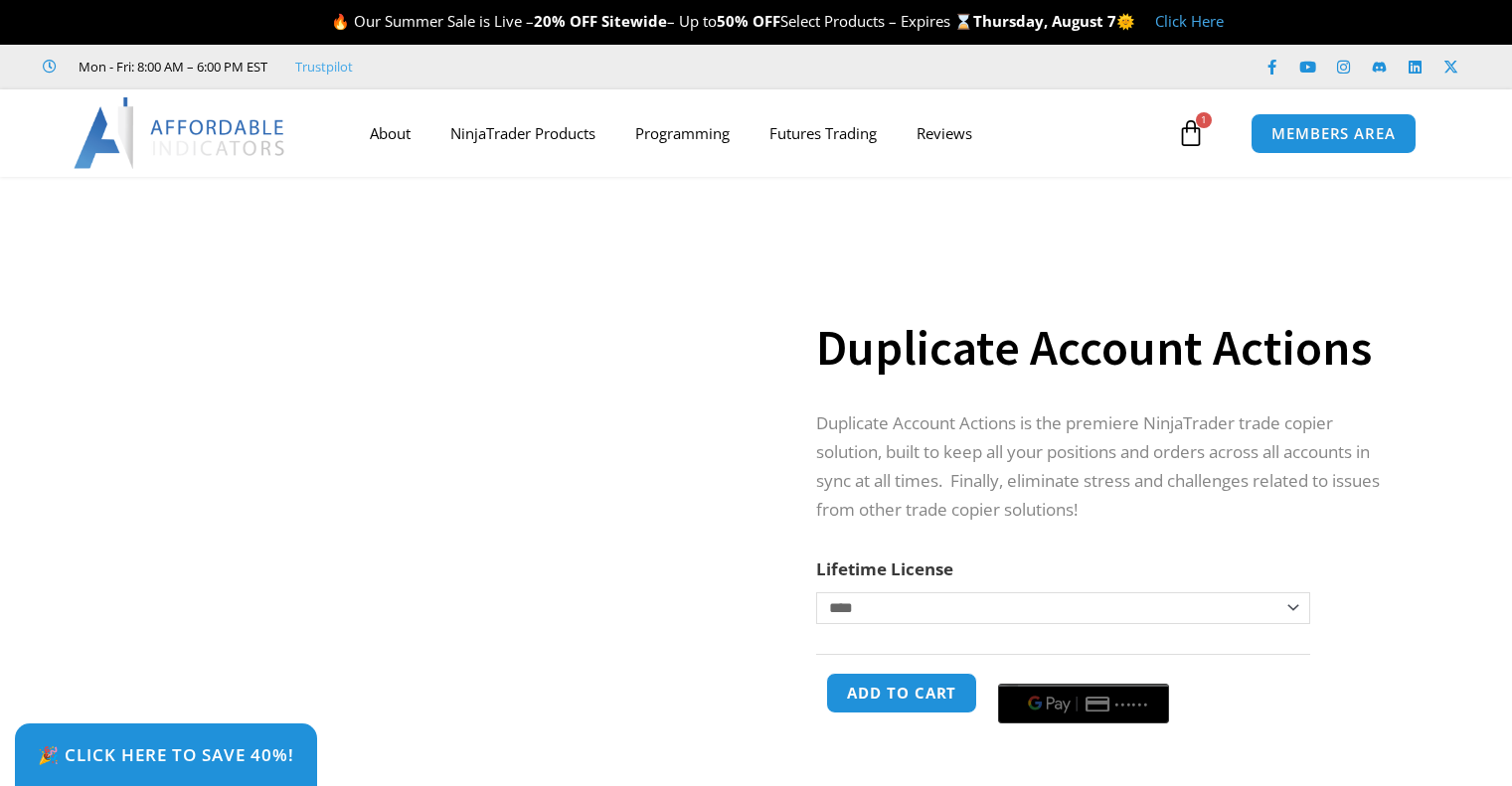 scroll, scrollTop: 0, scrollLeft: 0, axis: both 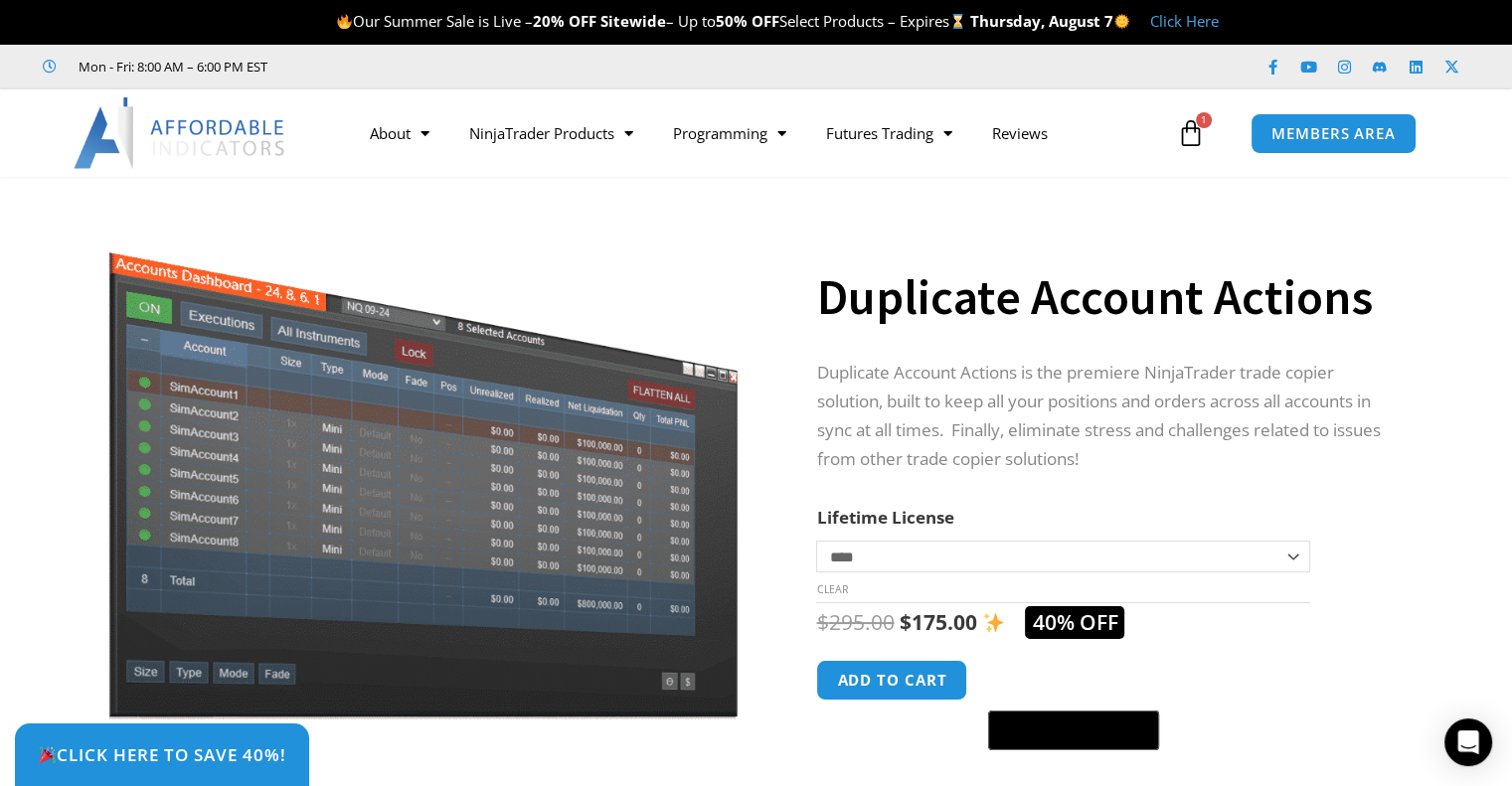 click at bounding box center [1191, 133] 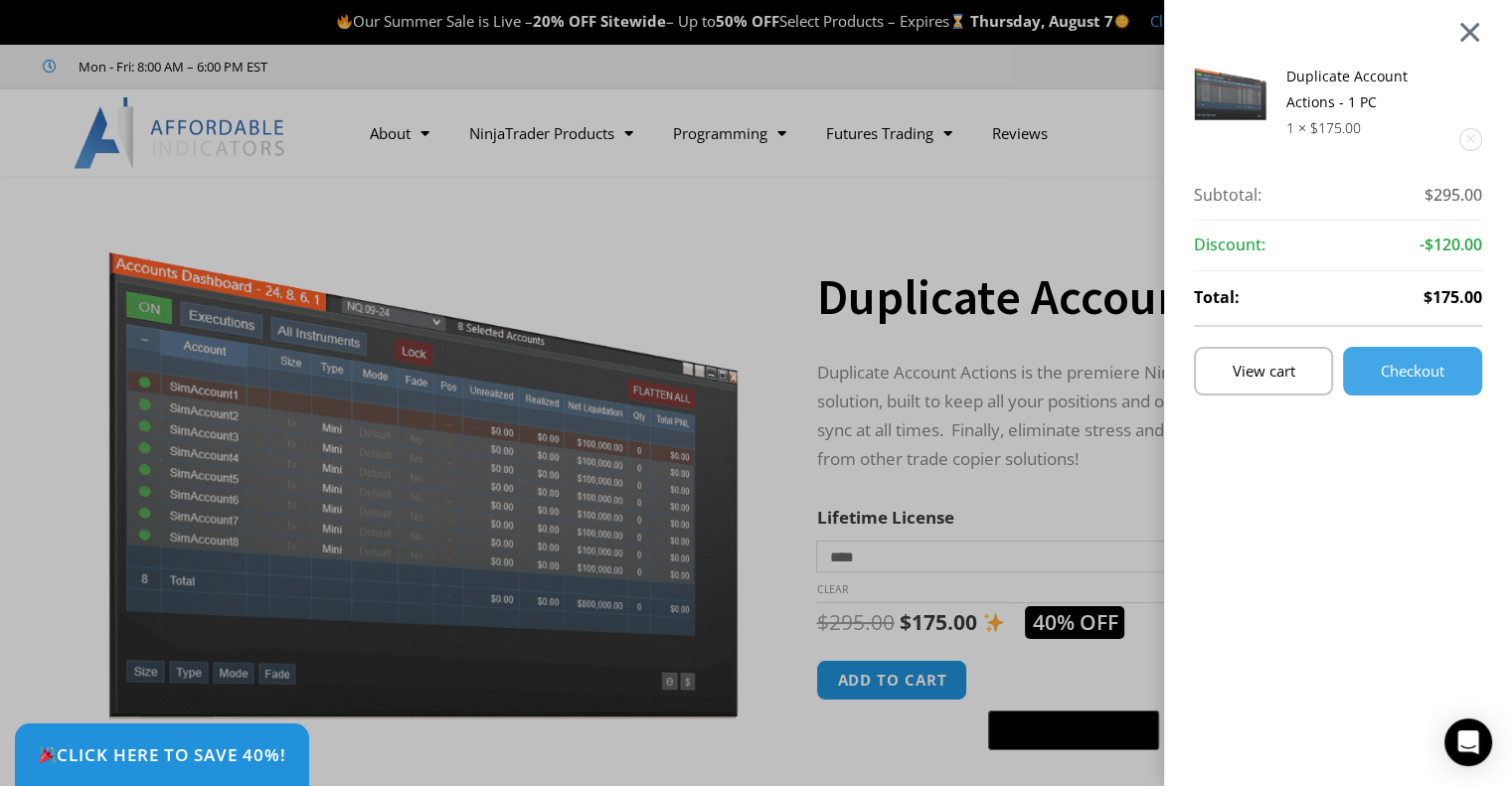 click at bounding box center (1469, 32) 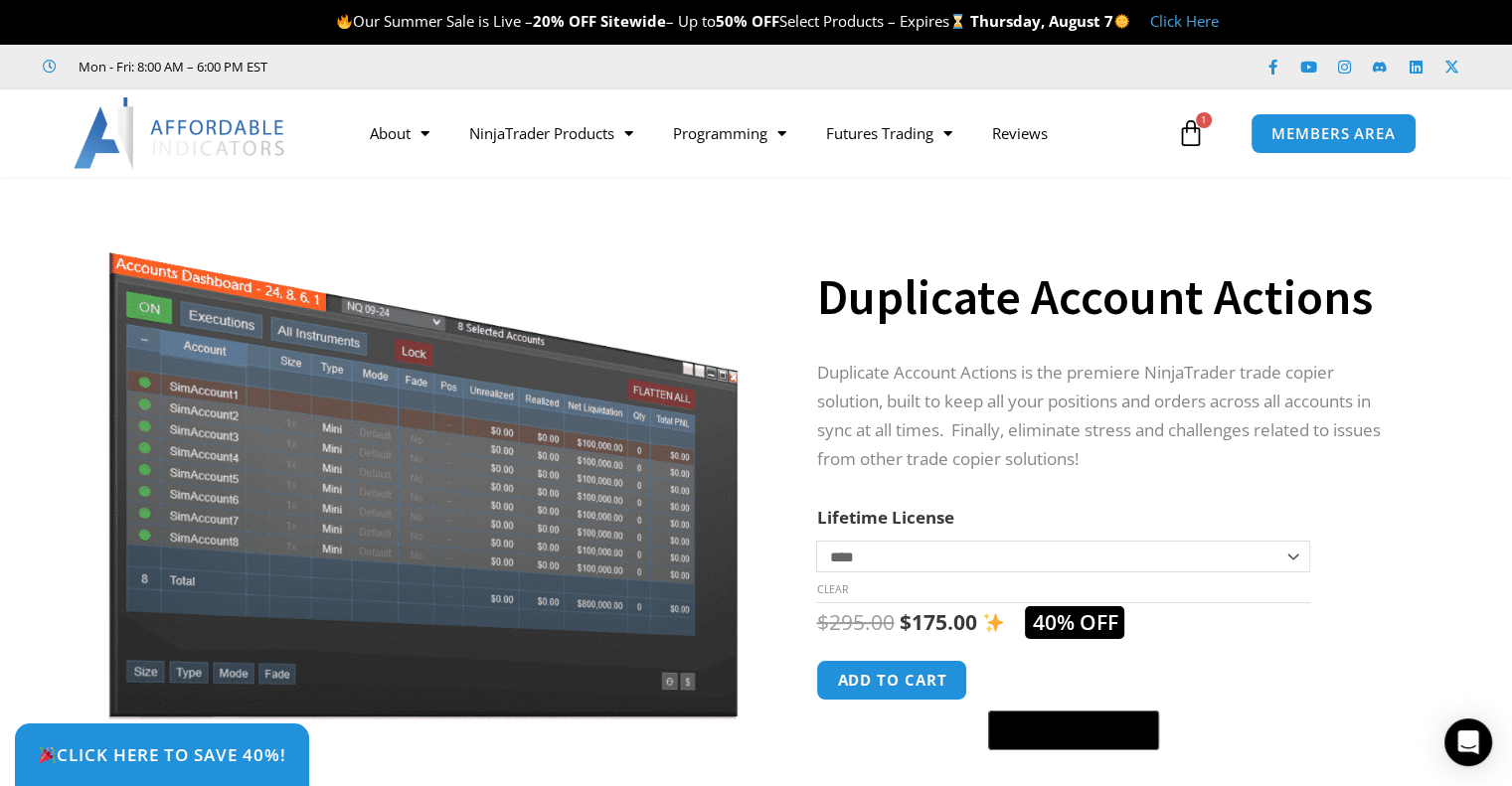 click at bounding box center (1191, 133) 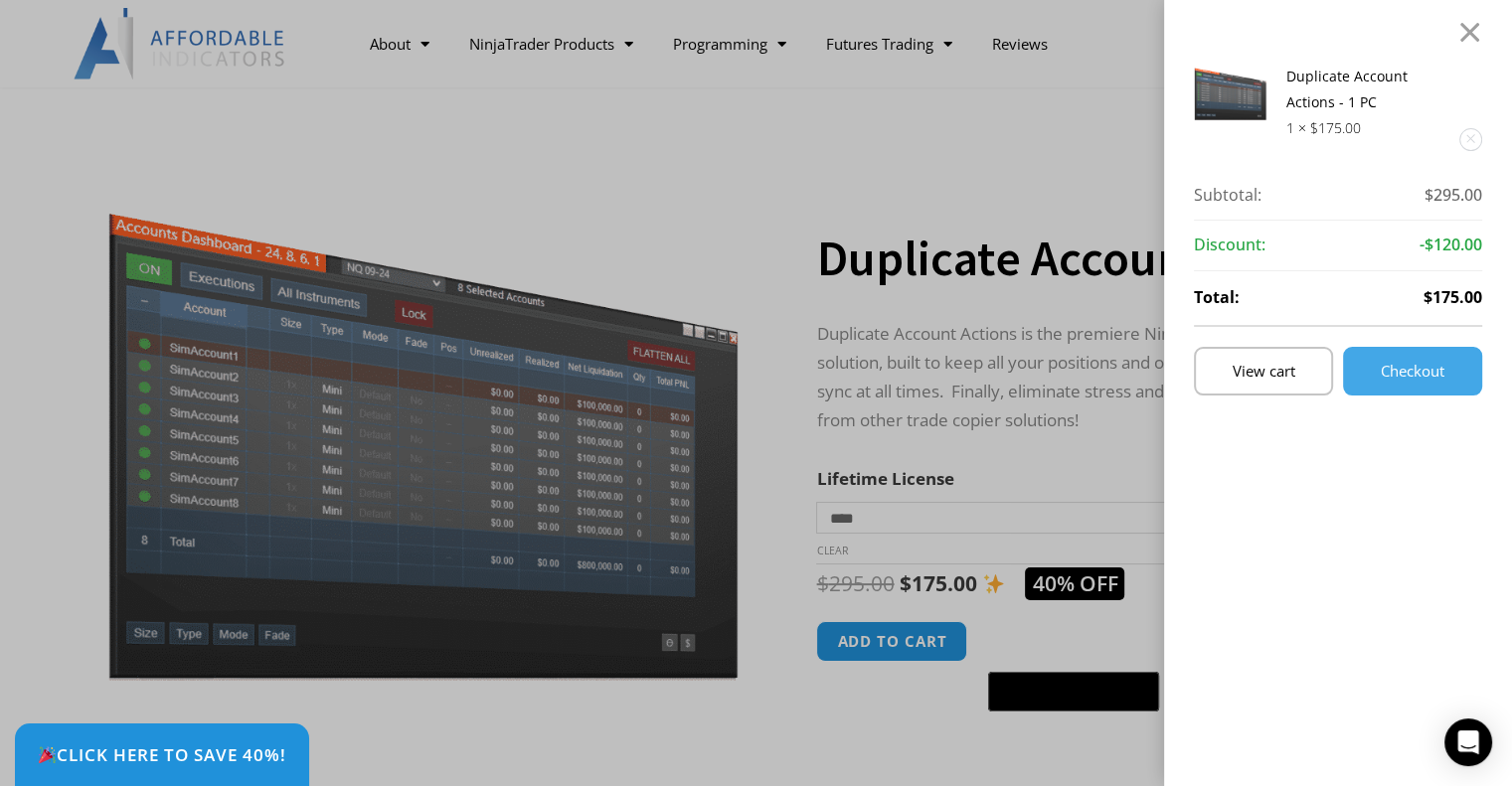 scroll, scrollTop: 0, scrollLeft: 0, axis: both 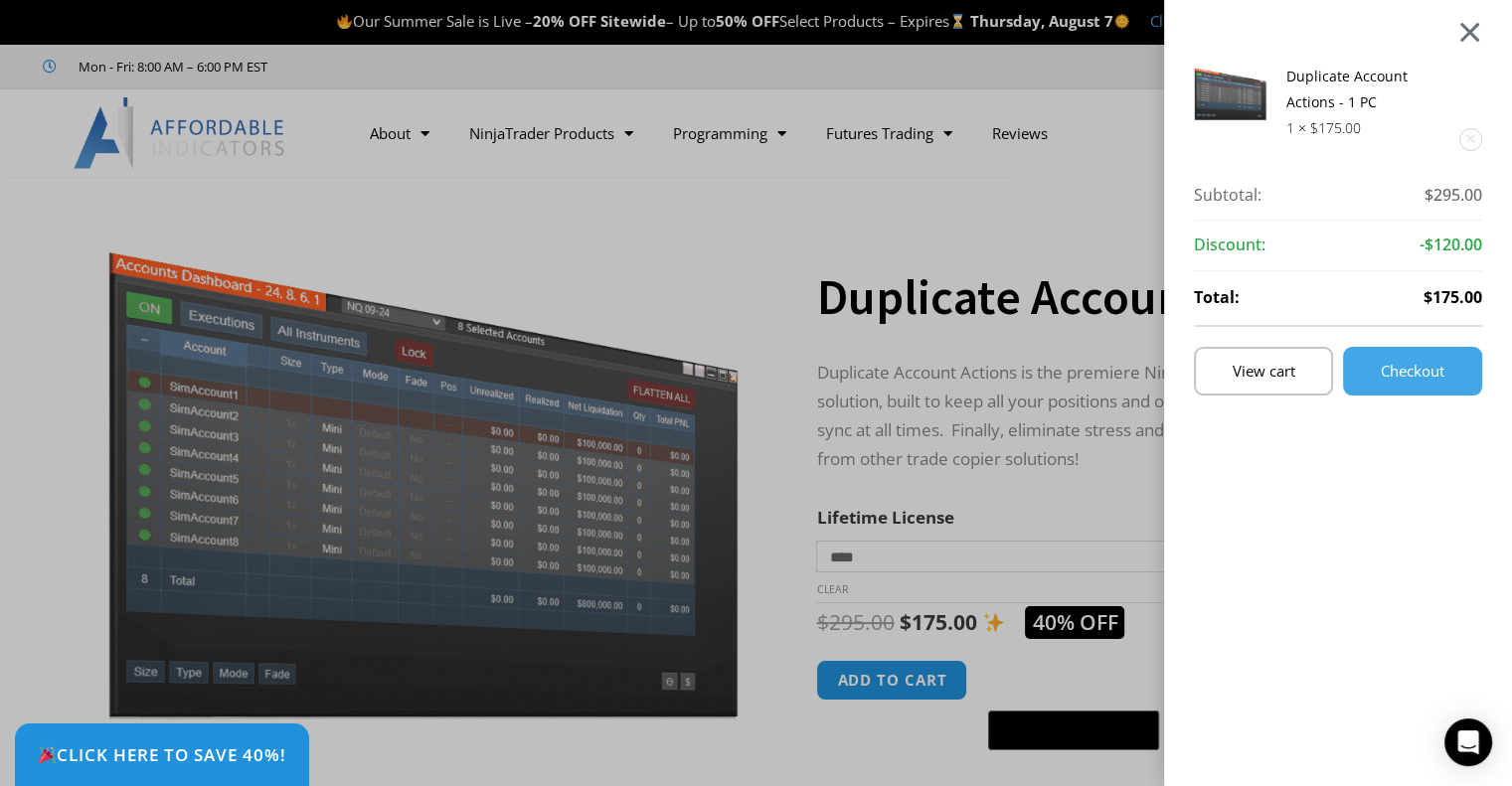 click at bounding box center (1469, 32) 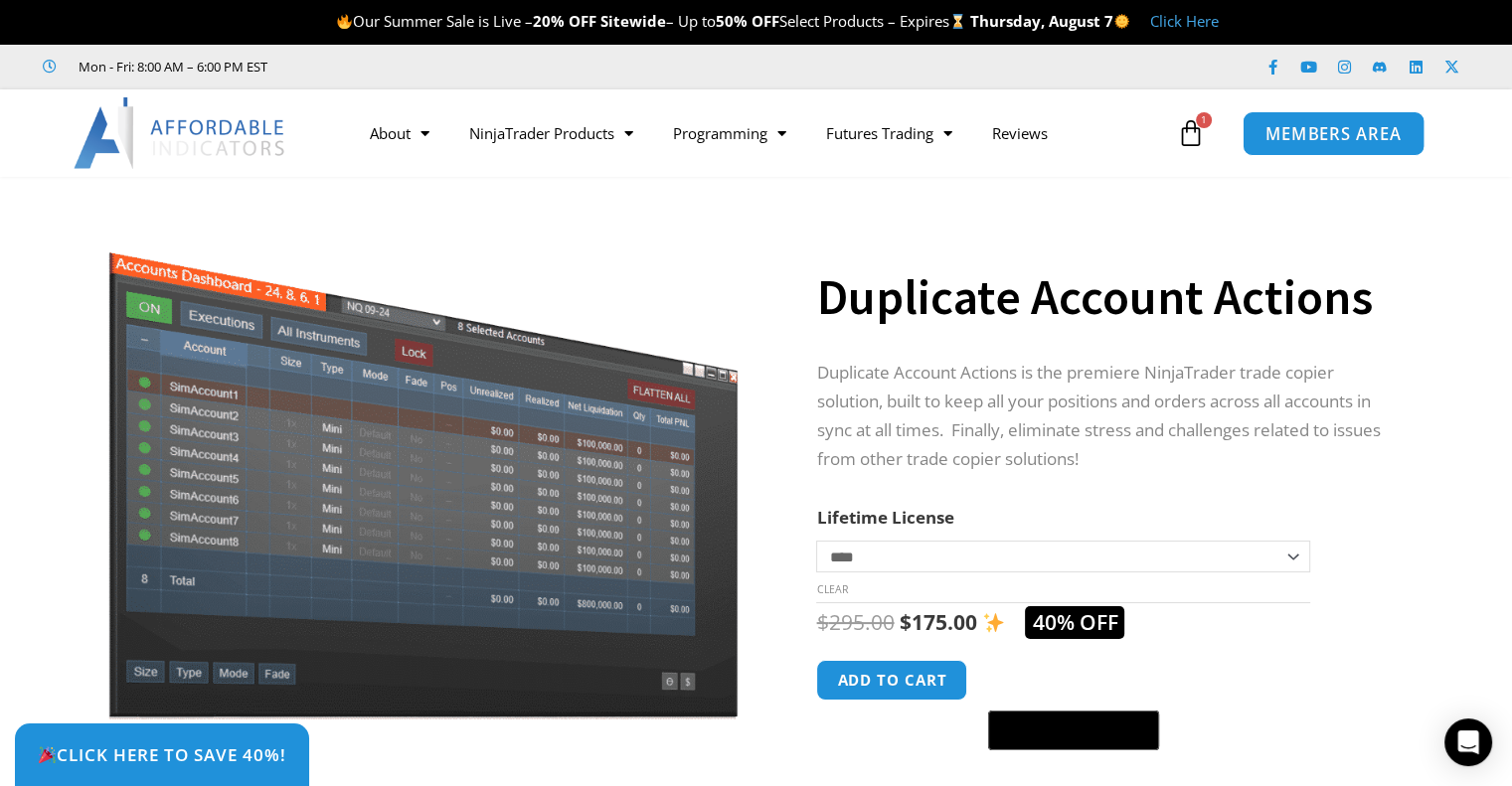 click on "MEMBERS AREA" at bounding box center (1333, 133) 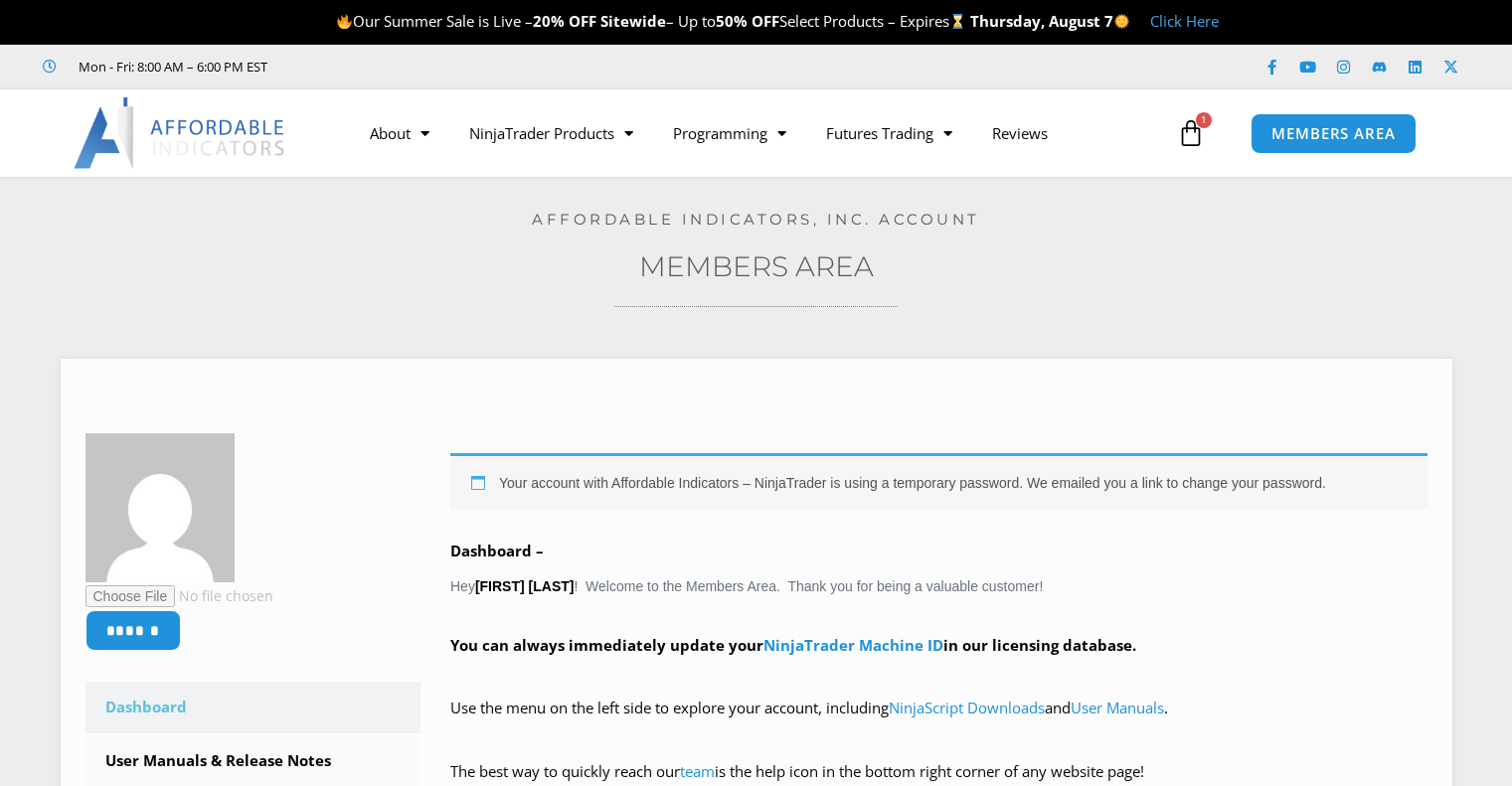 scroll, scrollTop: 0, scrollLeft: 0, axis: both 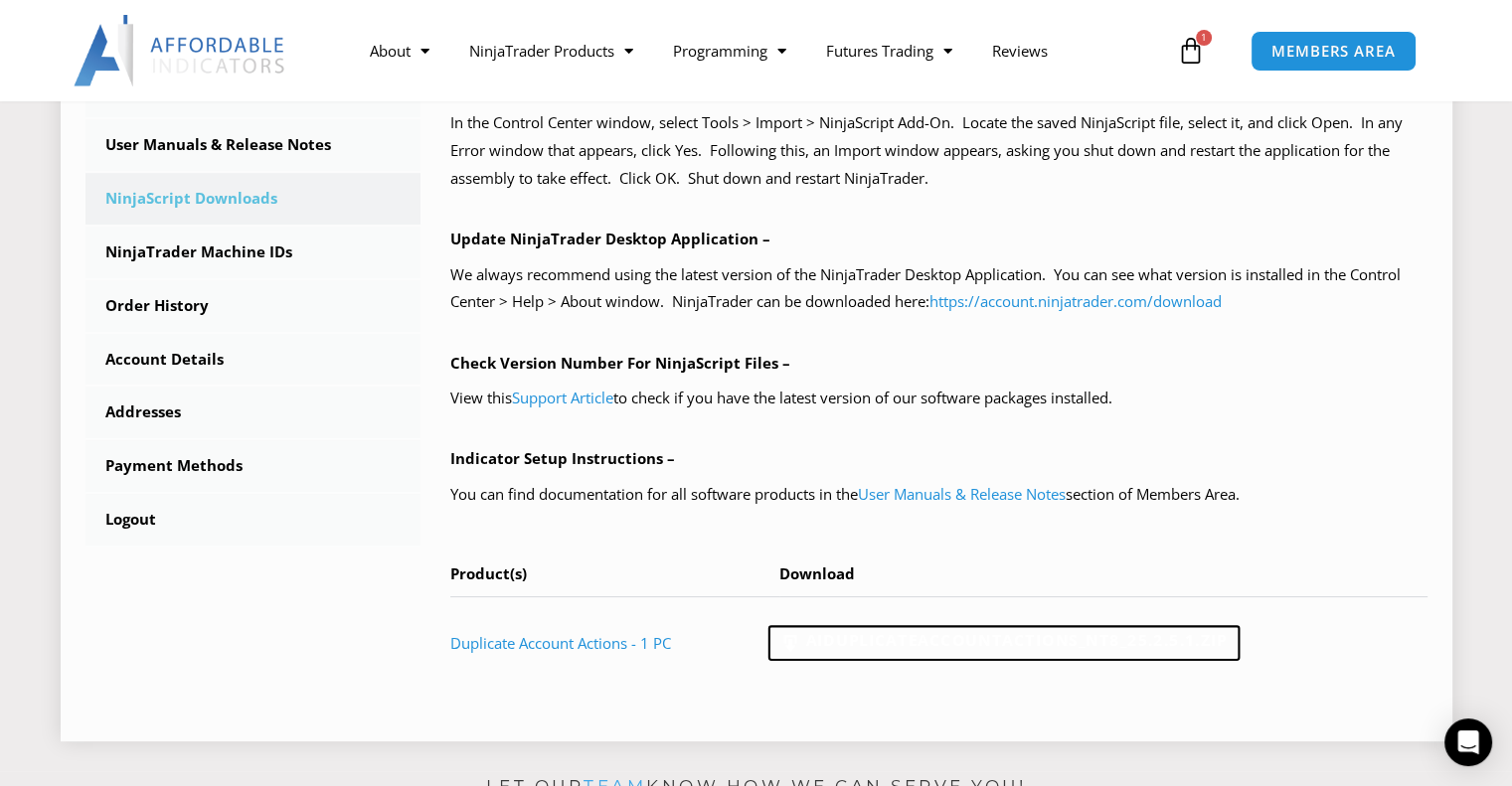 click on "AIDuplicateAccountActions_NT8_25.2.5.1.zip" at bounding box center (1003, 644) 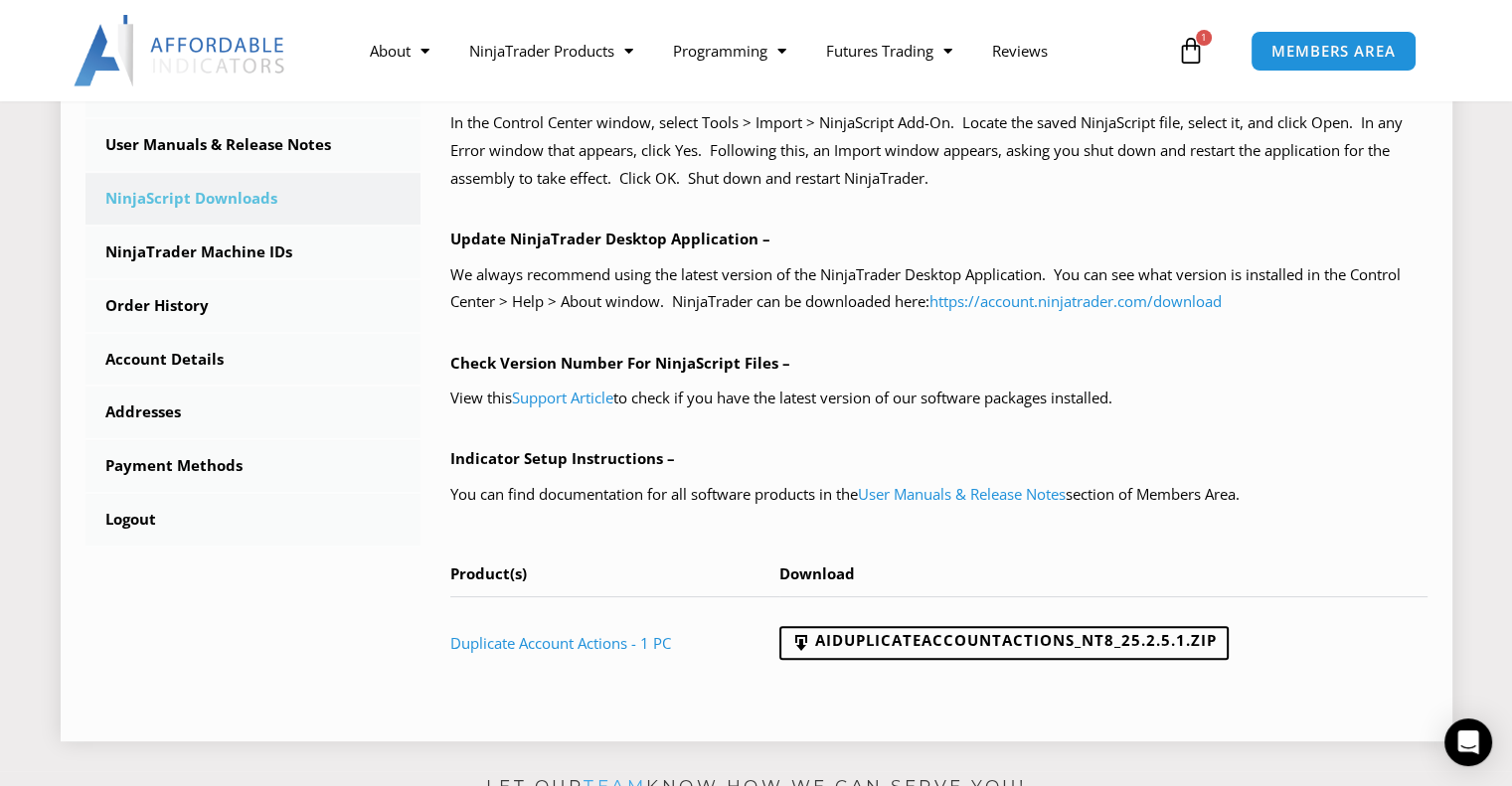 click on "Indicator Setup Instructions –" at bounding box center [938, 459] 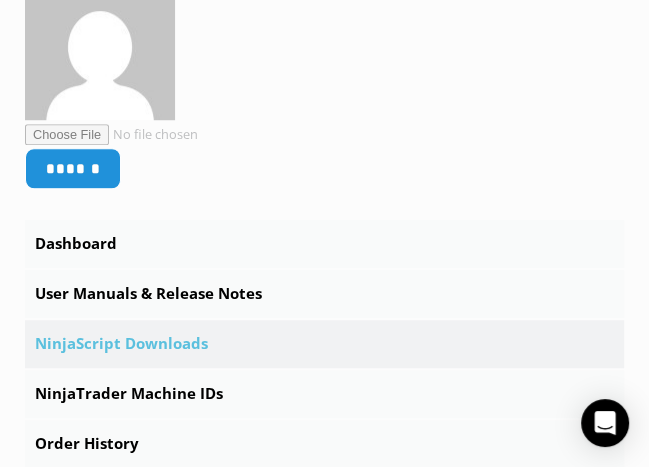 scroll, scrollTop: 593, scrollLeft: 0, axis: vertical 